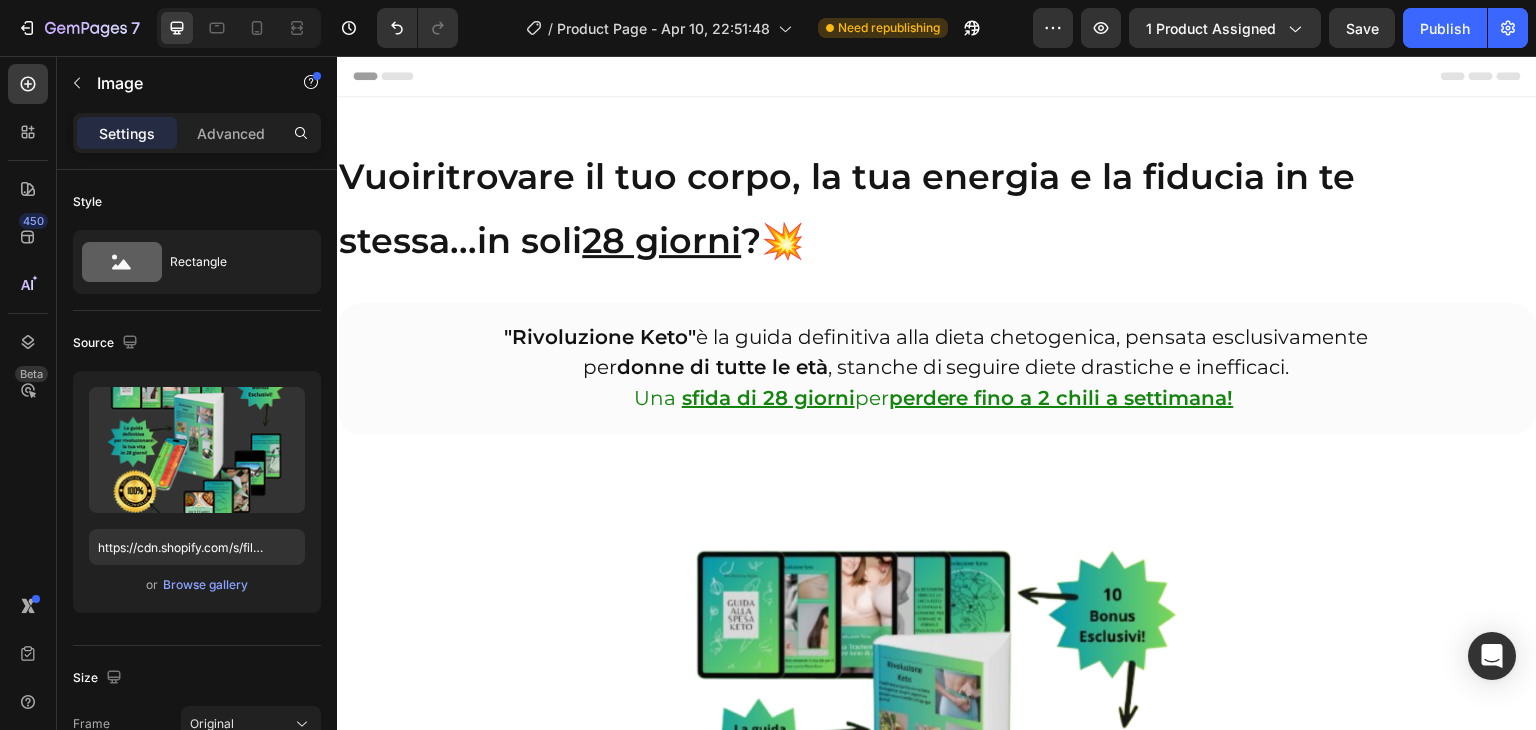 scroll, scrollTop: 0, scrollLeft: 0, axis: both 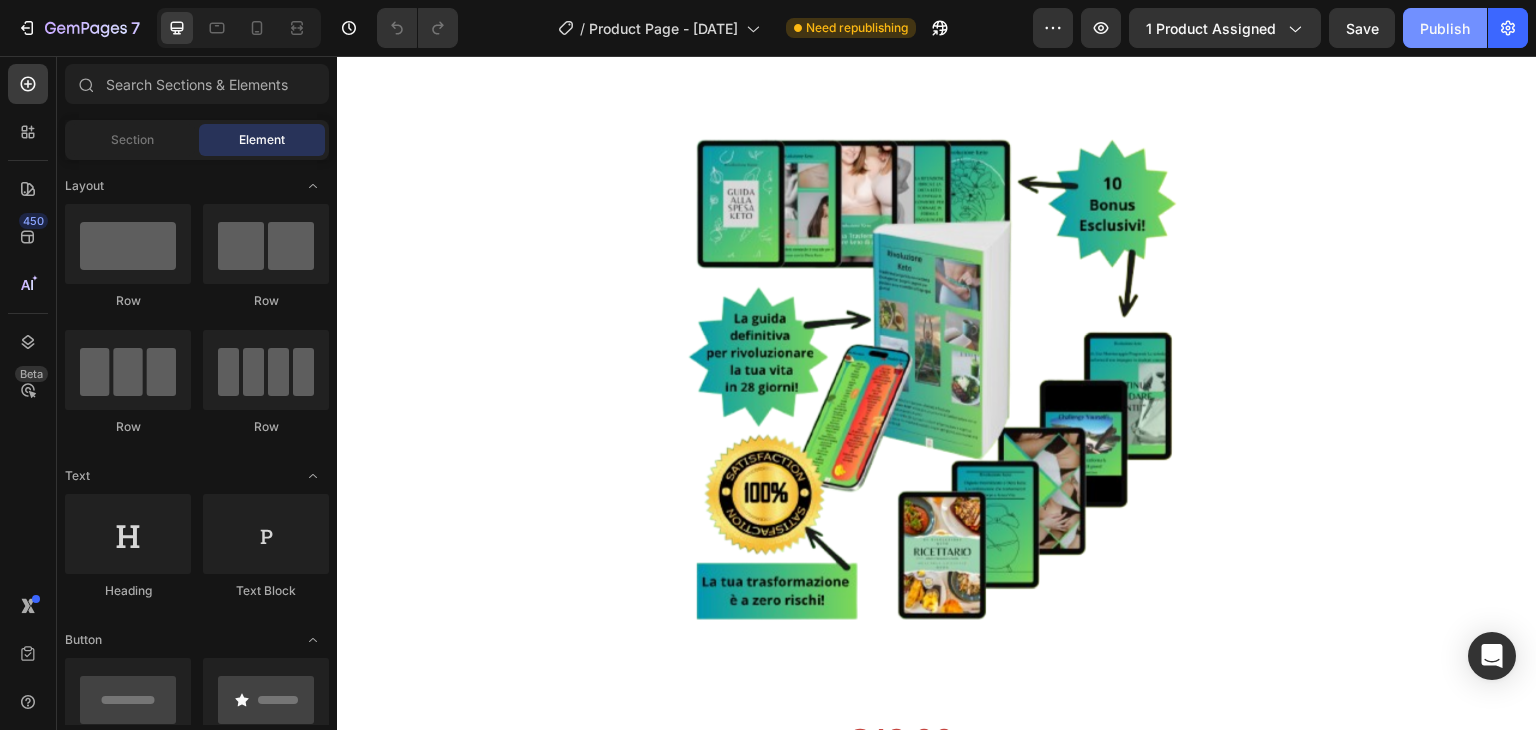 click on "Publish" at bounding box center (1445, 28) 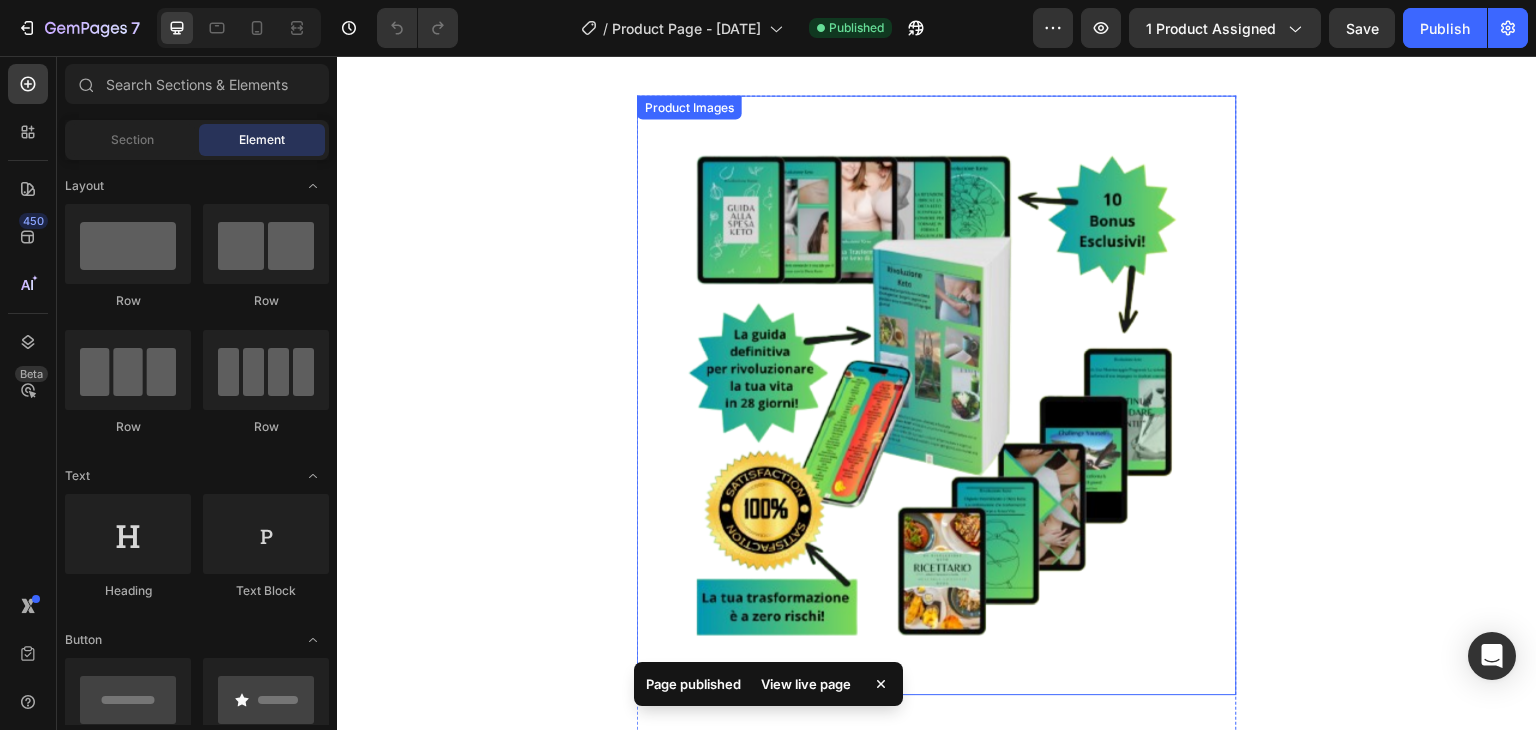 scroll, scrollTop: 380, scrollLeft: 0, axis: vertical 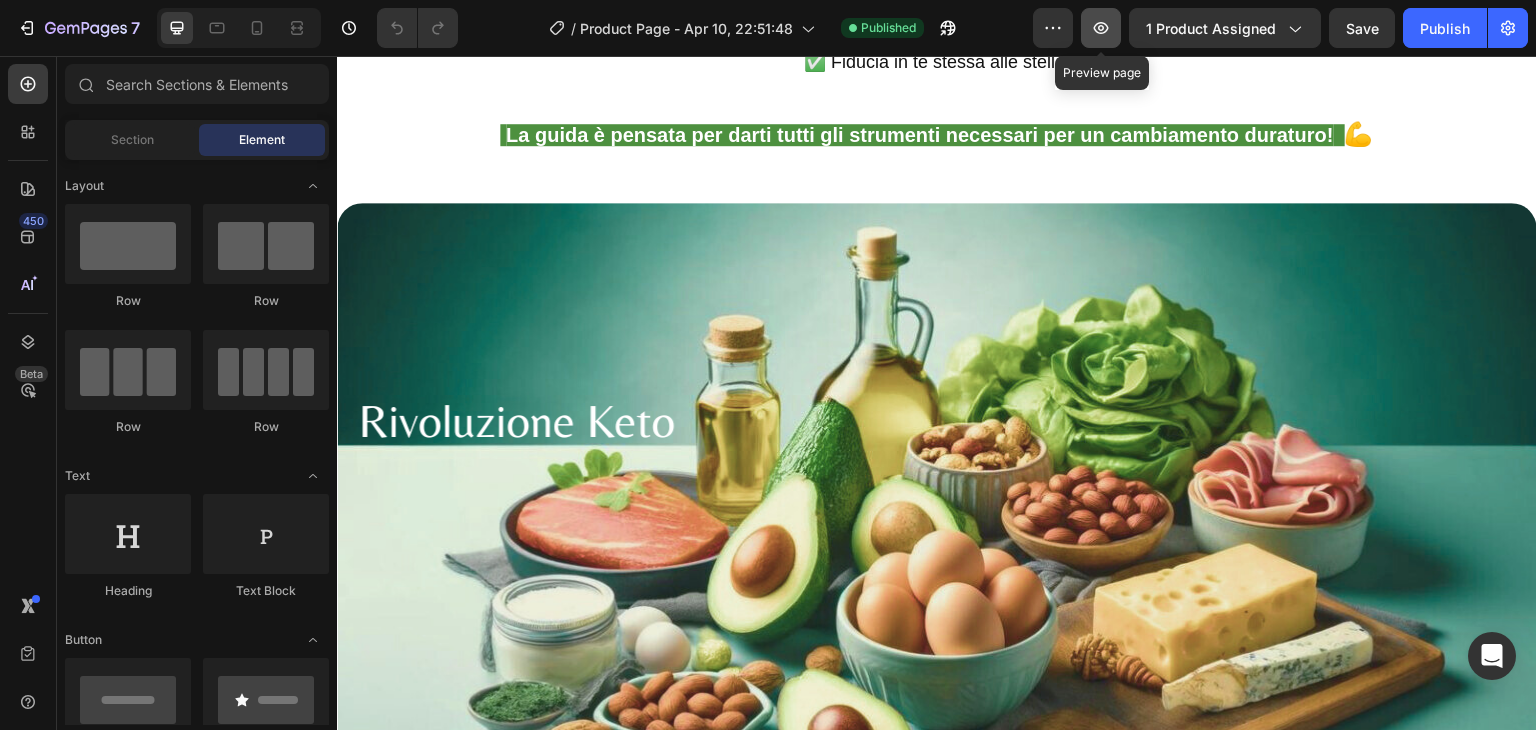 click 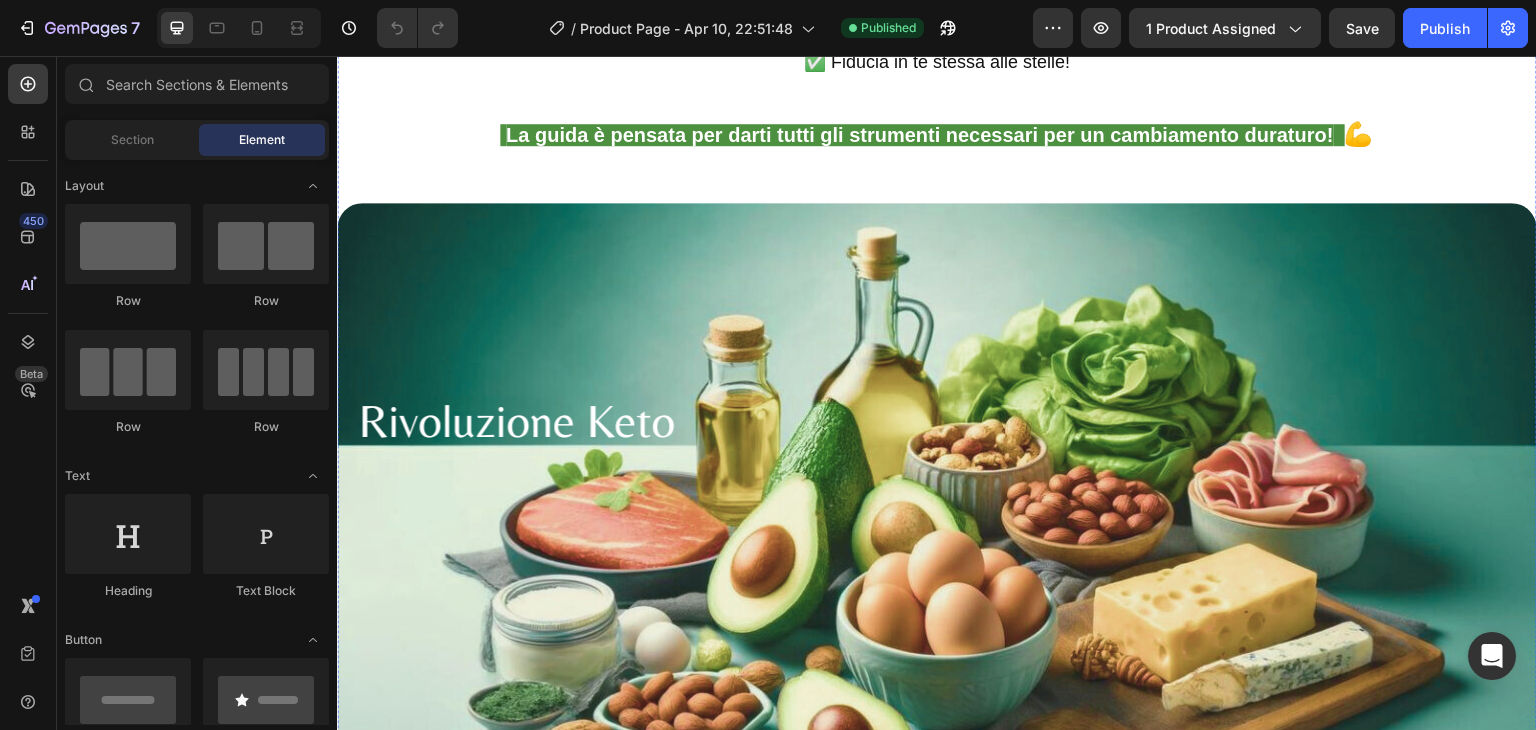 click at bounding box center (937, -470) 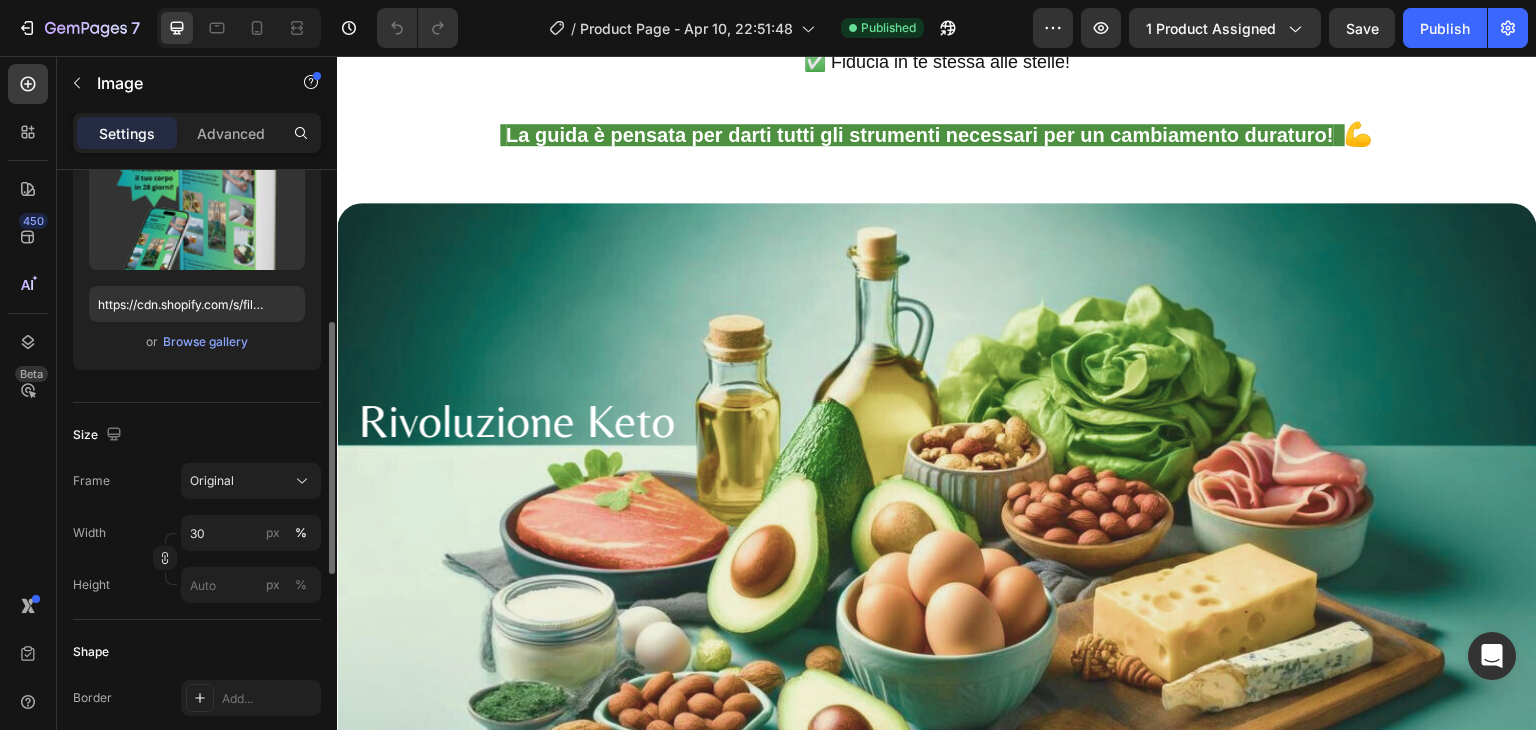 scroll, scrollTop: 310, scrollLeft: 0, axis: vertical 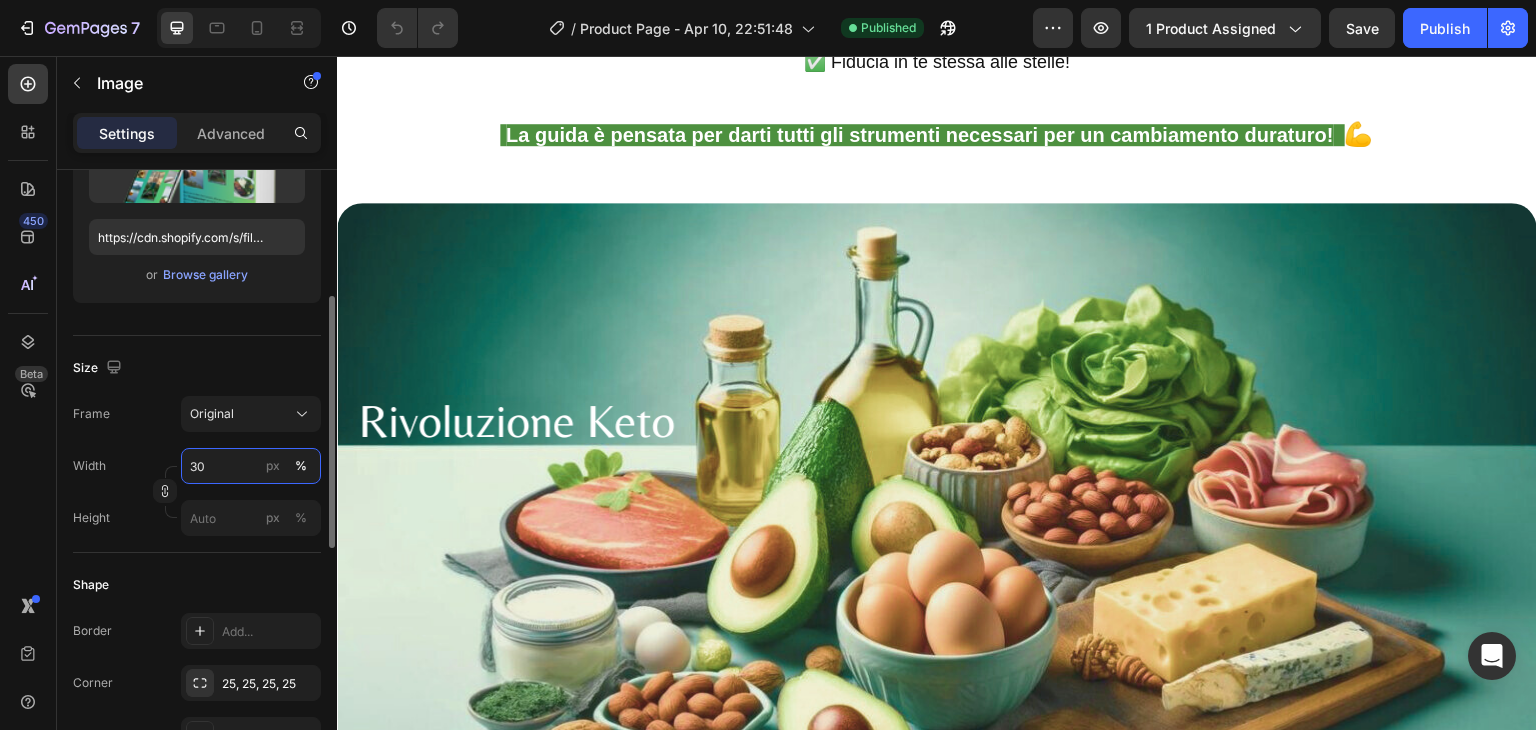 click on "30" at bounding box center (251, 466) 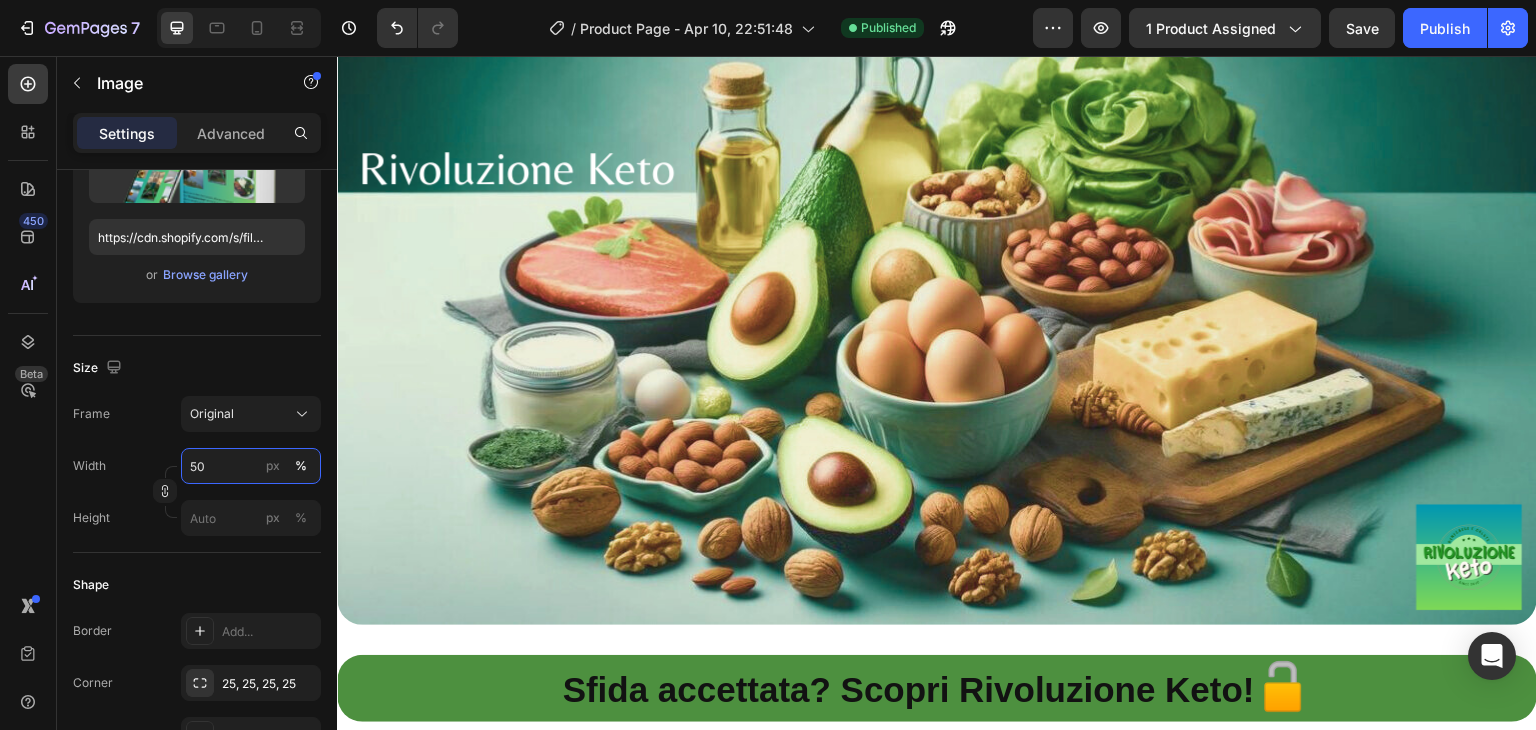 scroll, scrollTop: 7756, scrollLeft: 0, axis: vertical 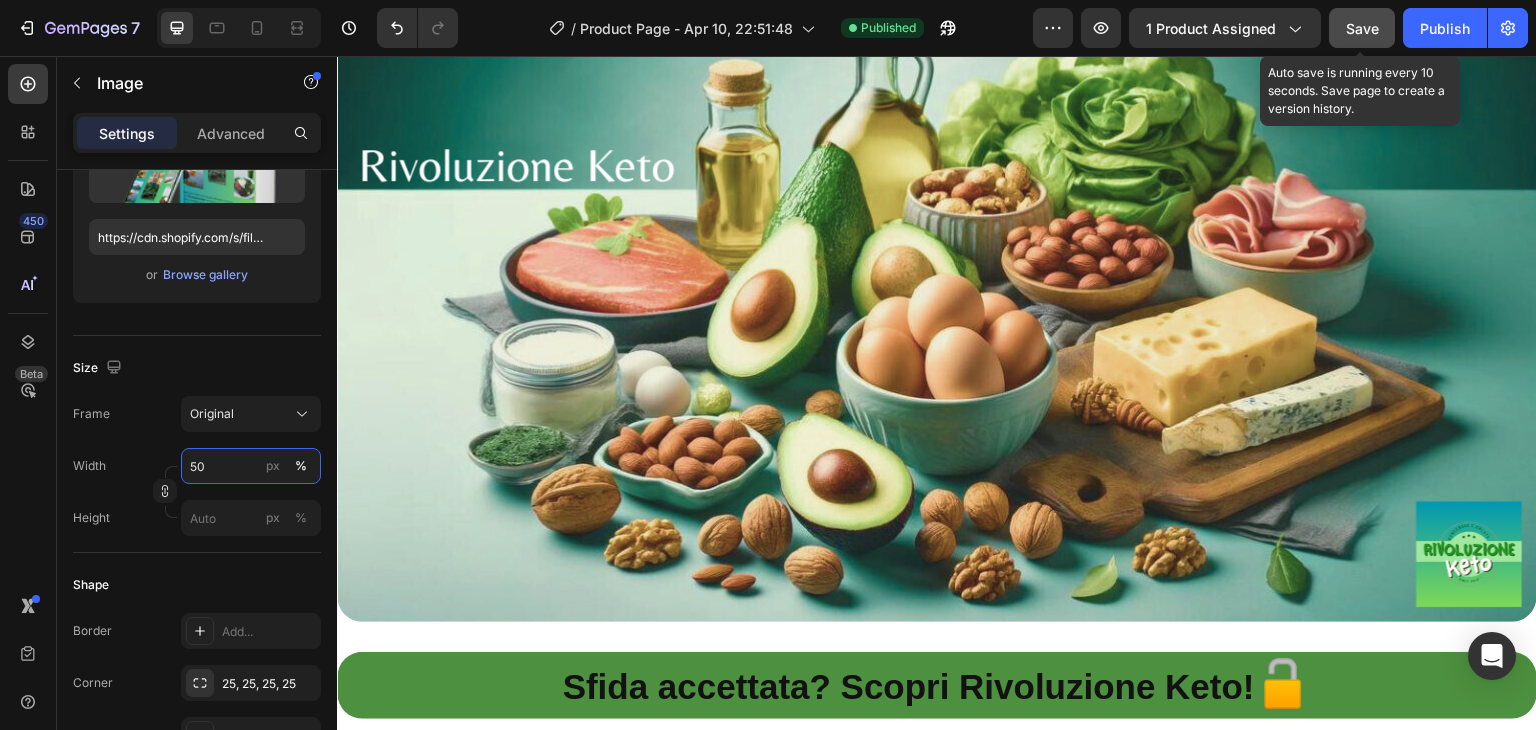 type on "50" 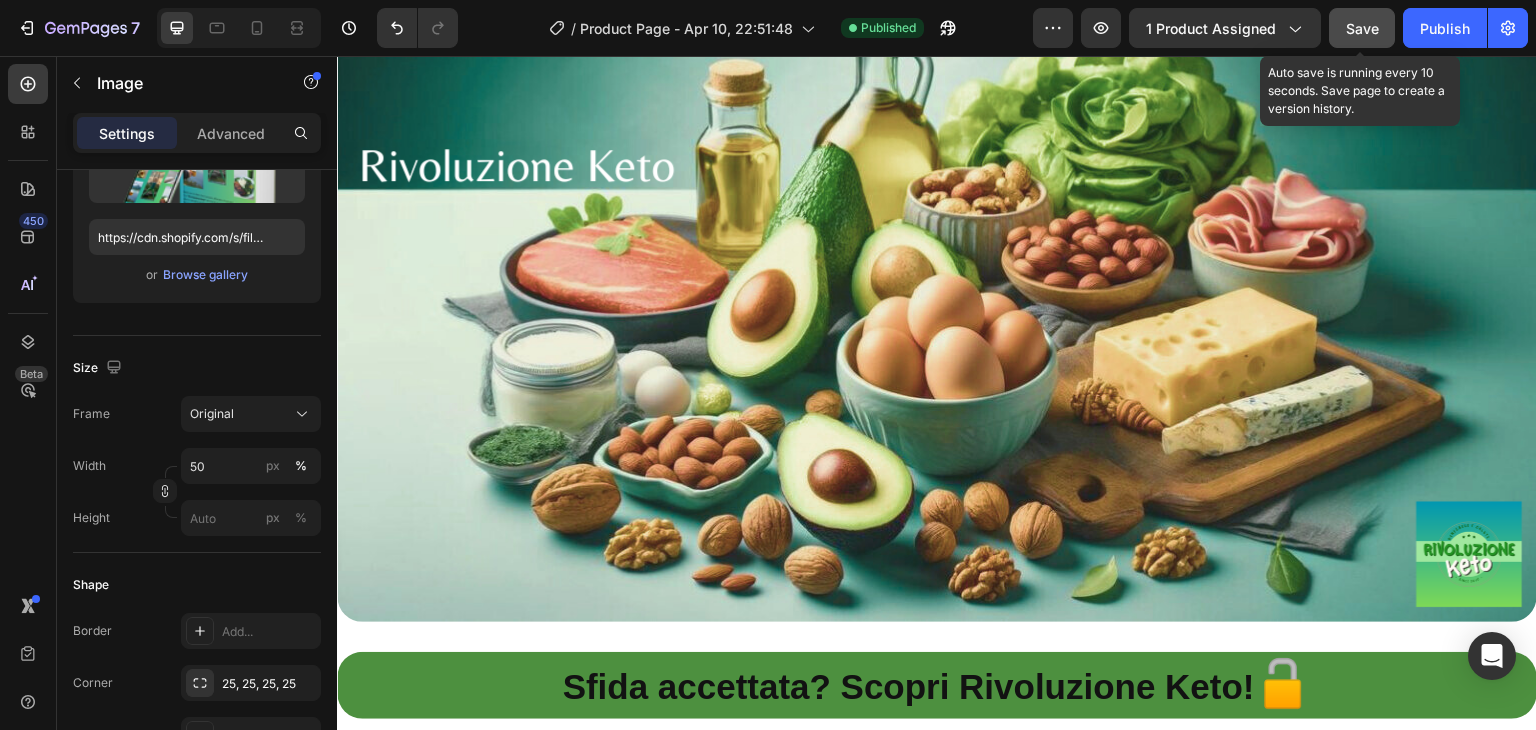 click on "Save" at bounding box center [1362, 28] 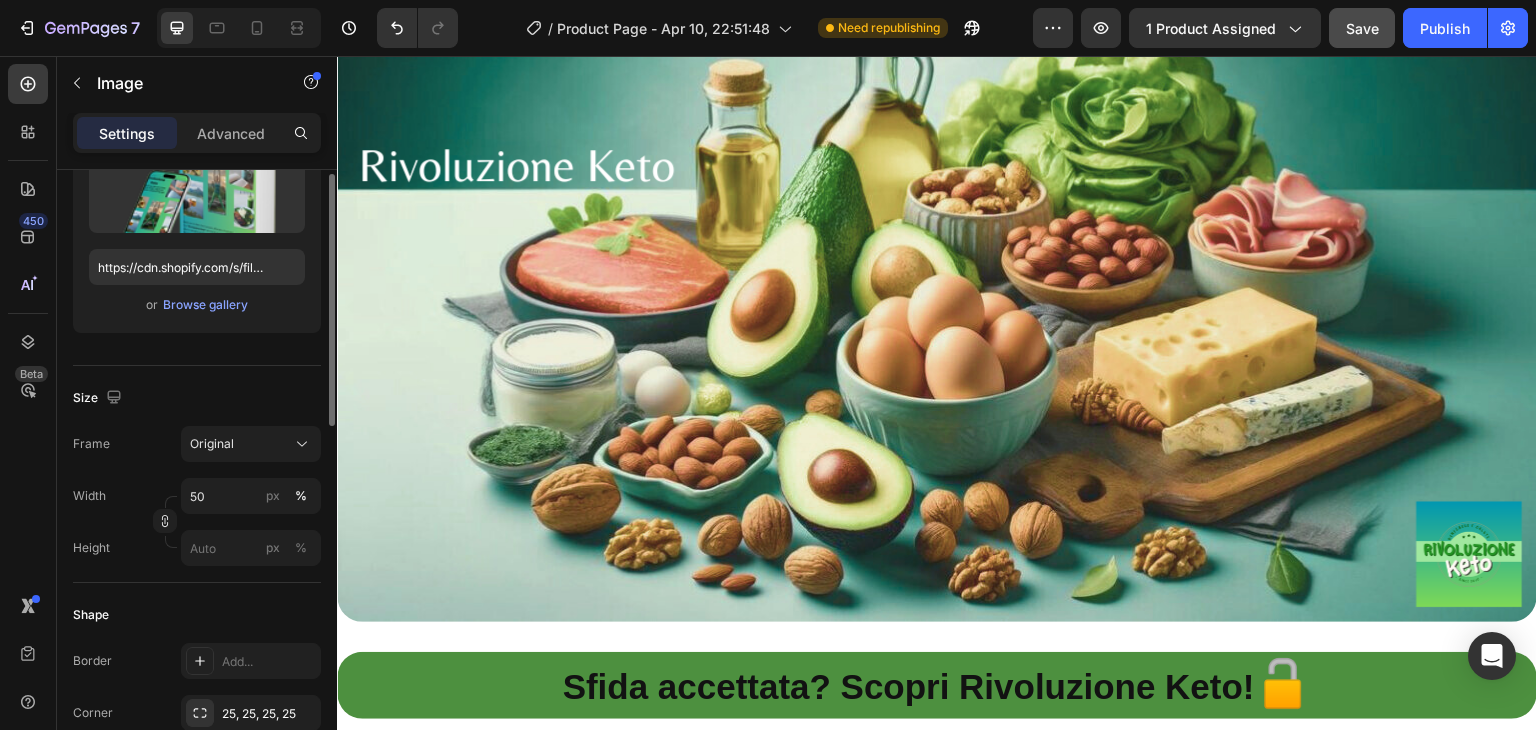 scroll, scrollTop: 202, scrollLeft: 0, axis: vertical 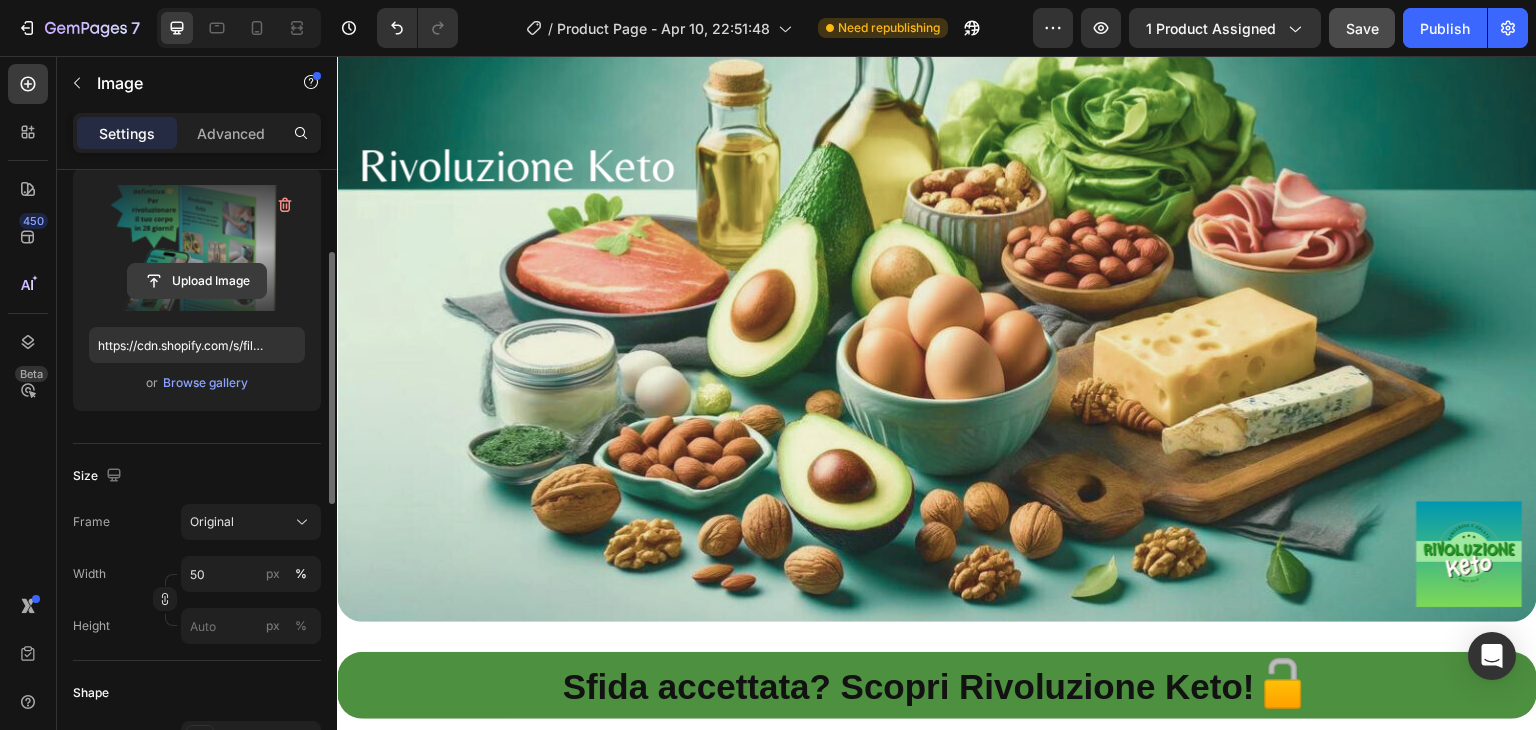 click 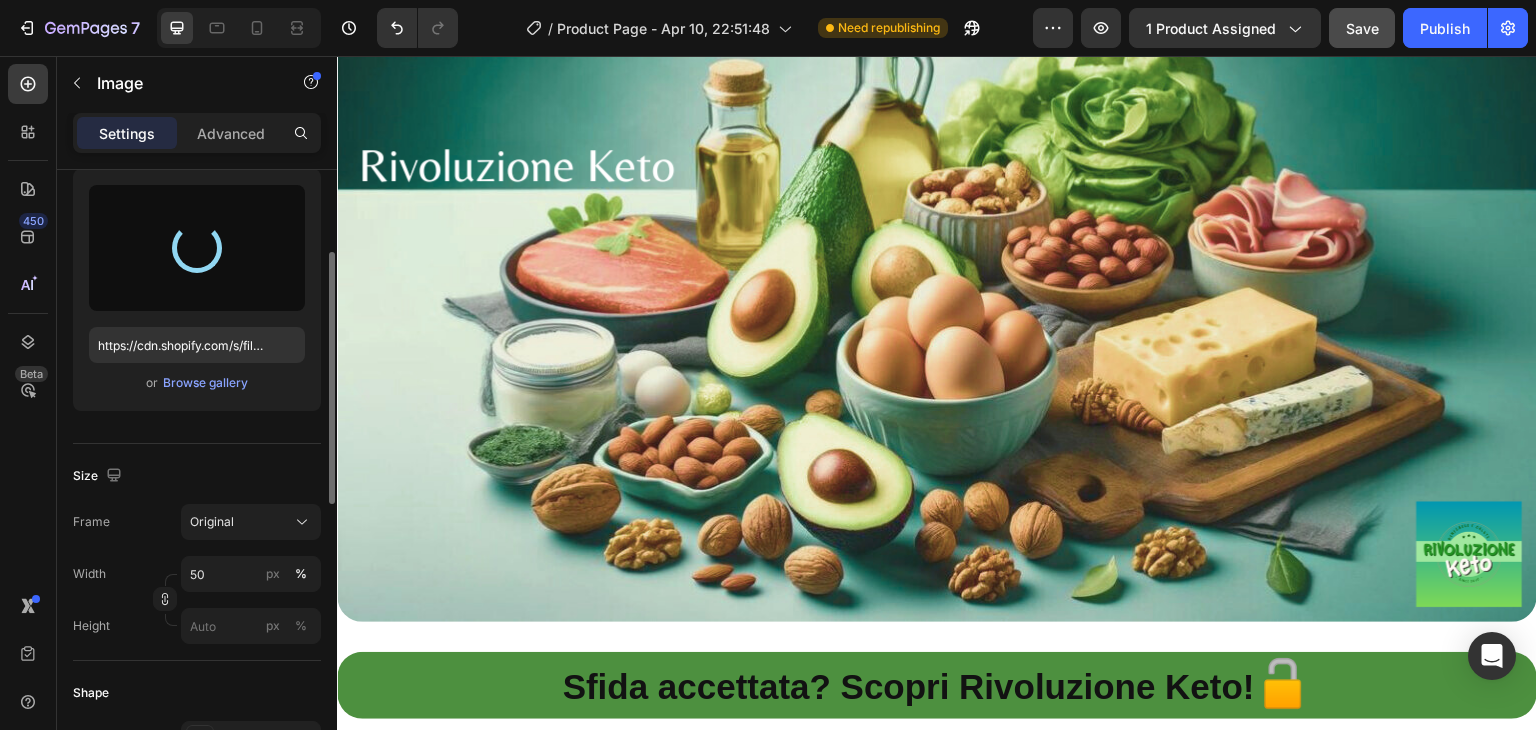 type on "https://cdn.shopify.com/s/files/1/0910/3071/6759/files/gempages_561648624333751509-31f6b563-cf72-4588-b8d7-2e5c14ccf293.png" 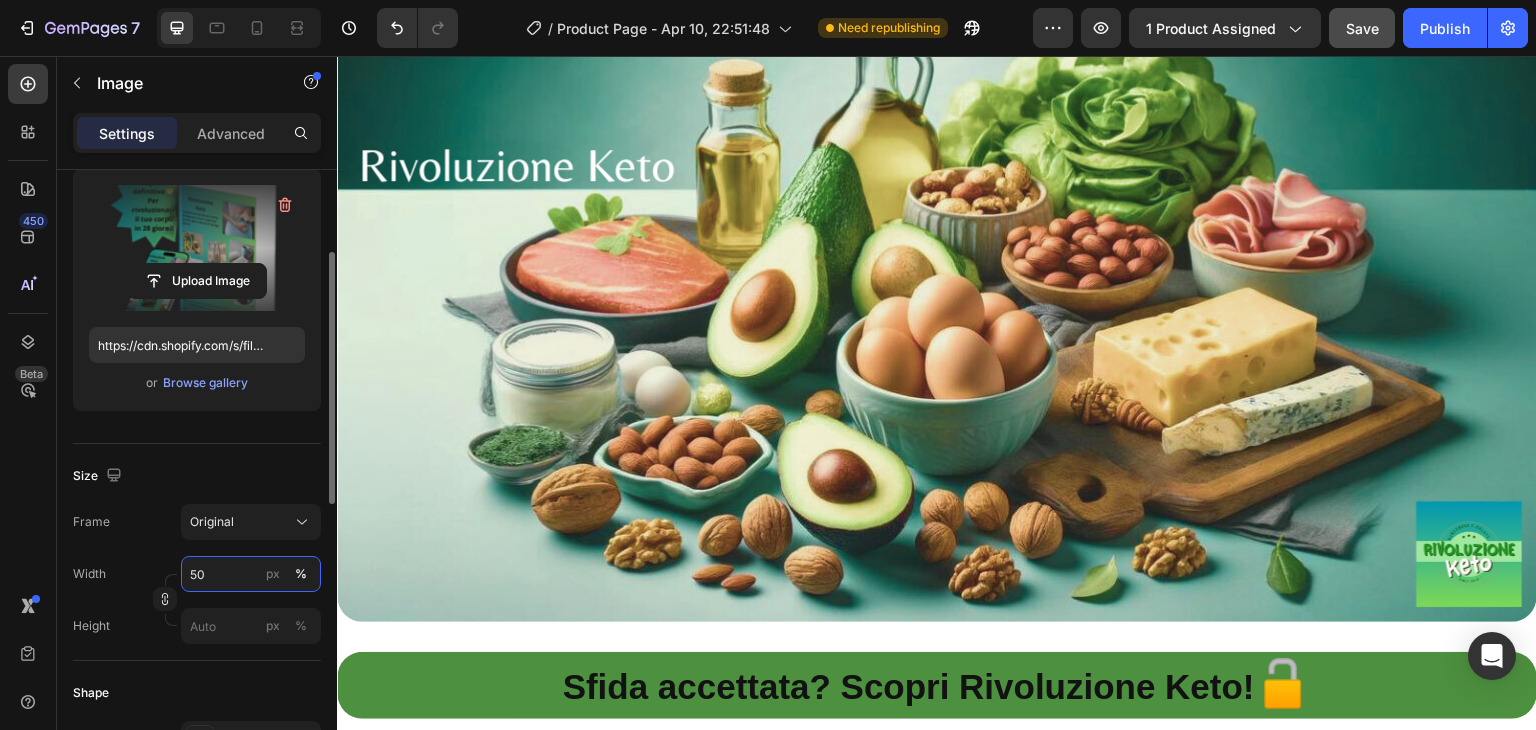 click on "50" at bounding box center (251, 574) 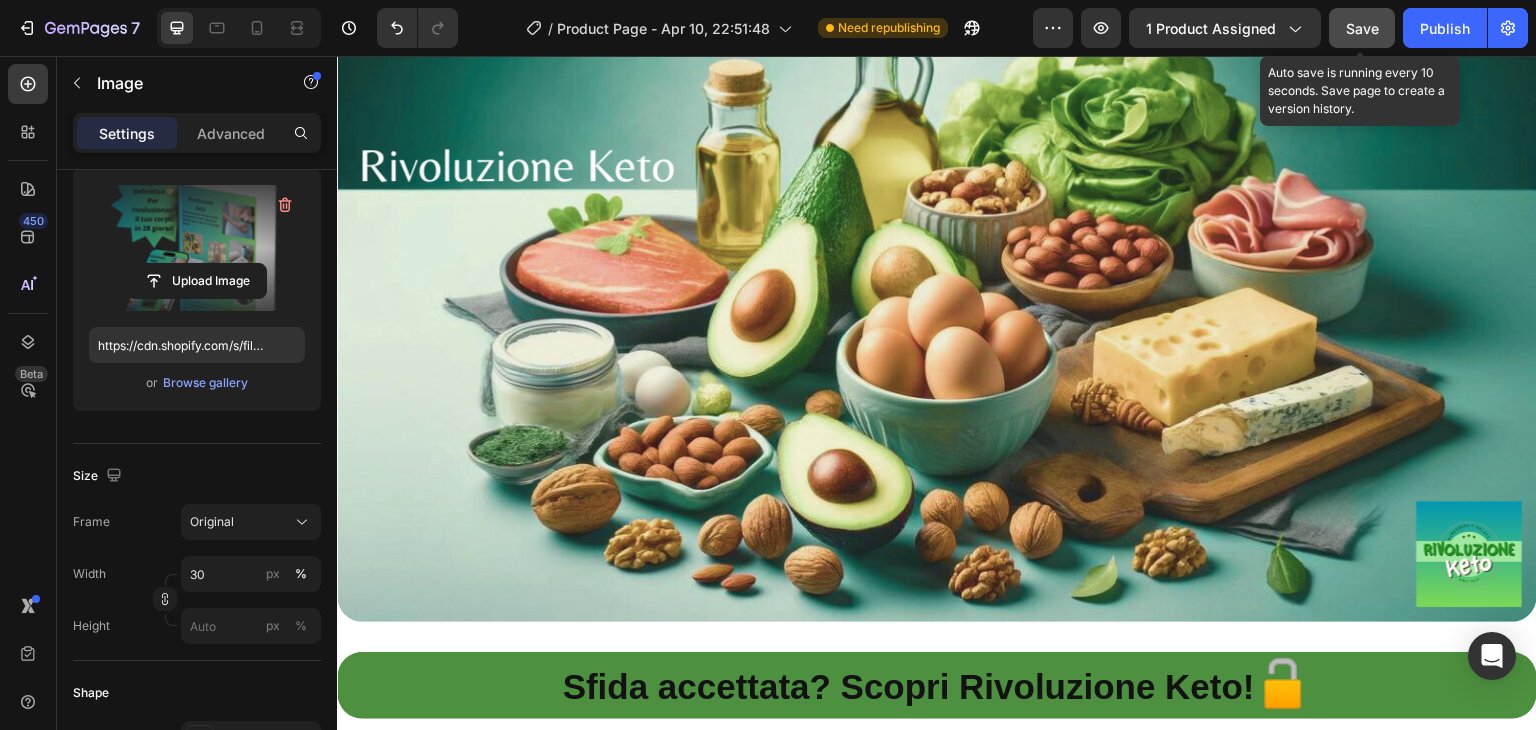 click on "Save" at bounding box center (1362, 28) 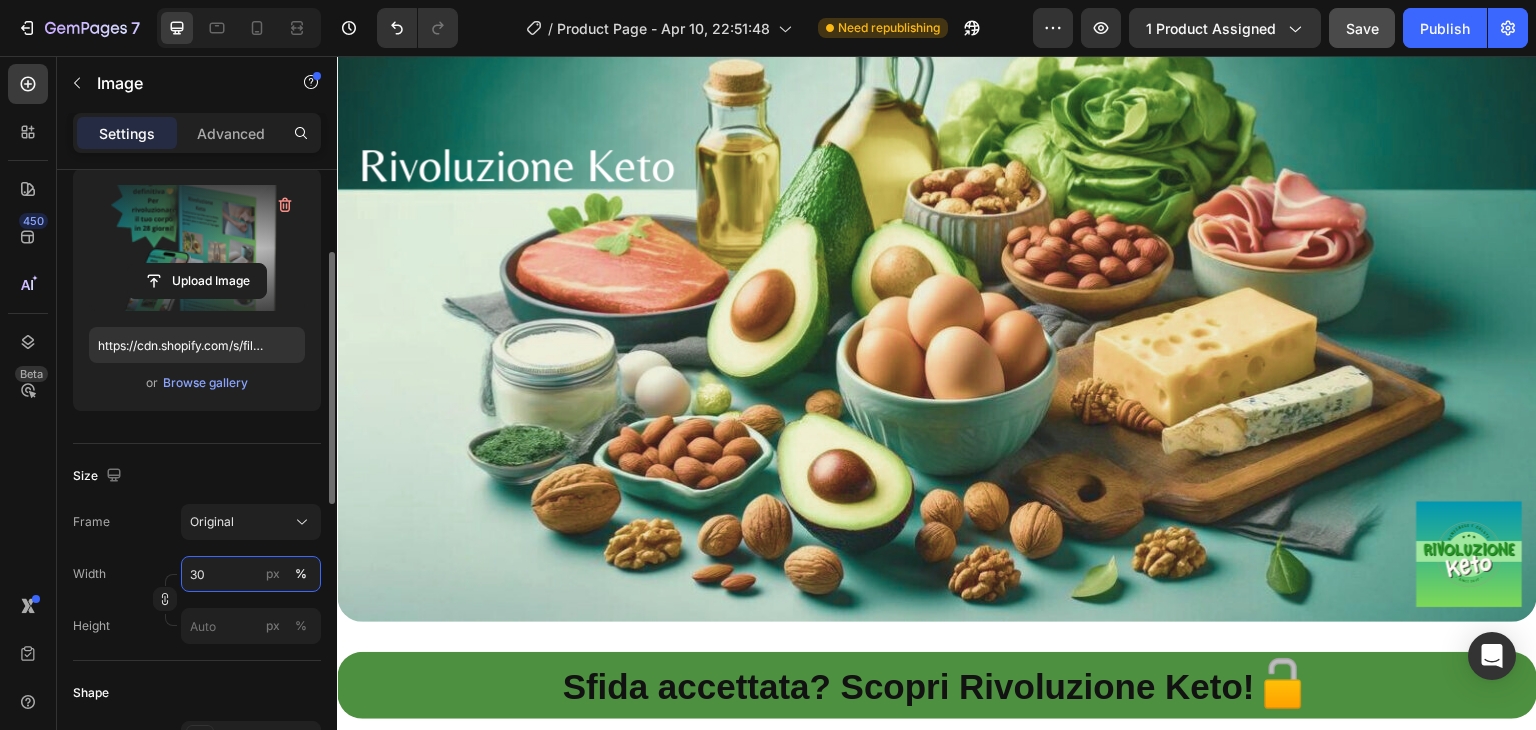click on "30" at bounding box center (251, 574) 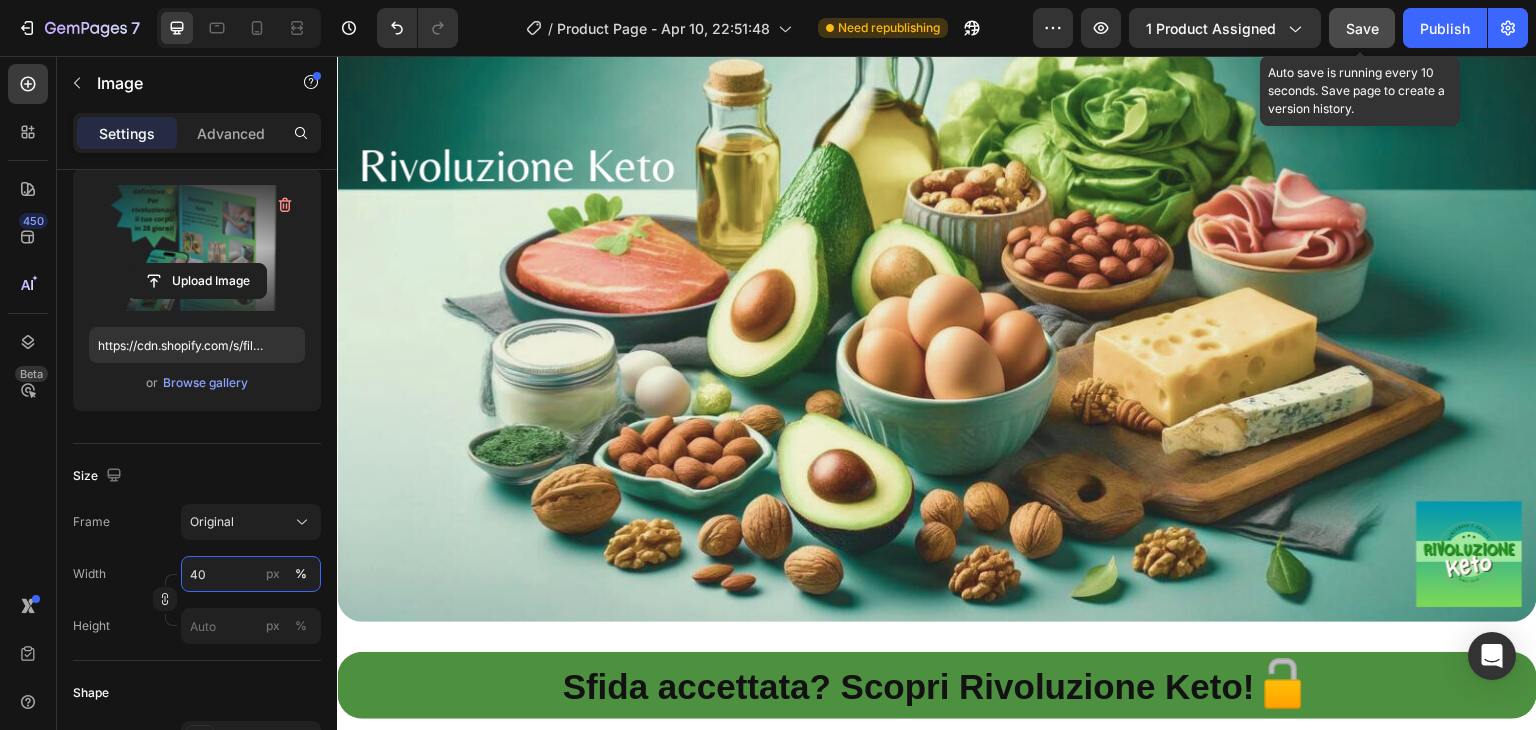 type on "40" 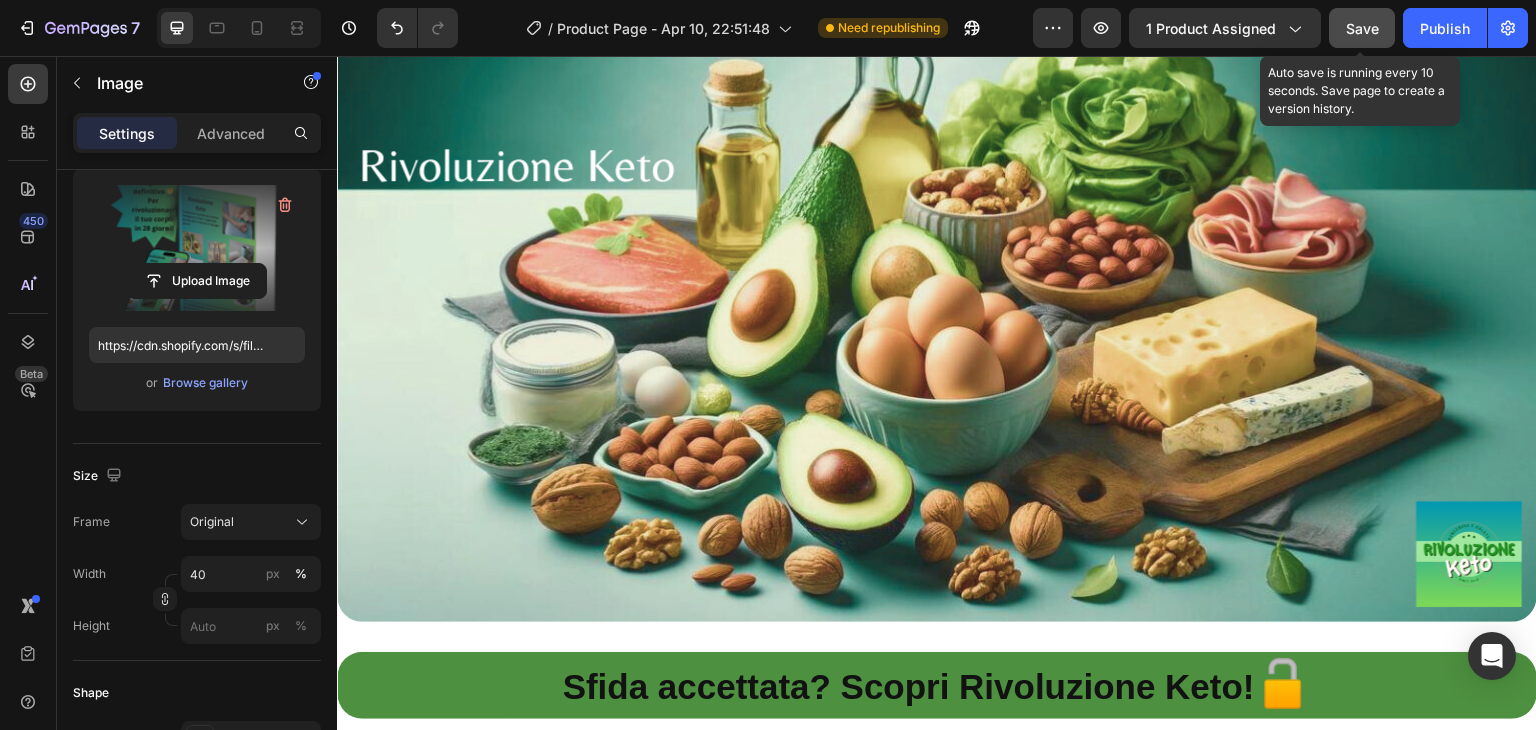 click on "Save" 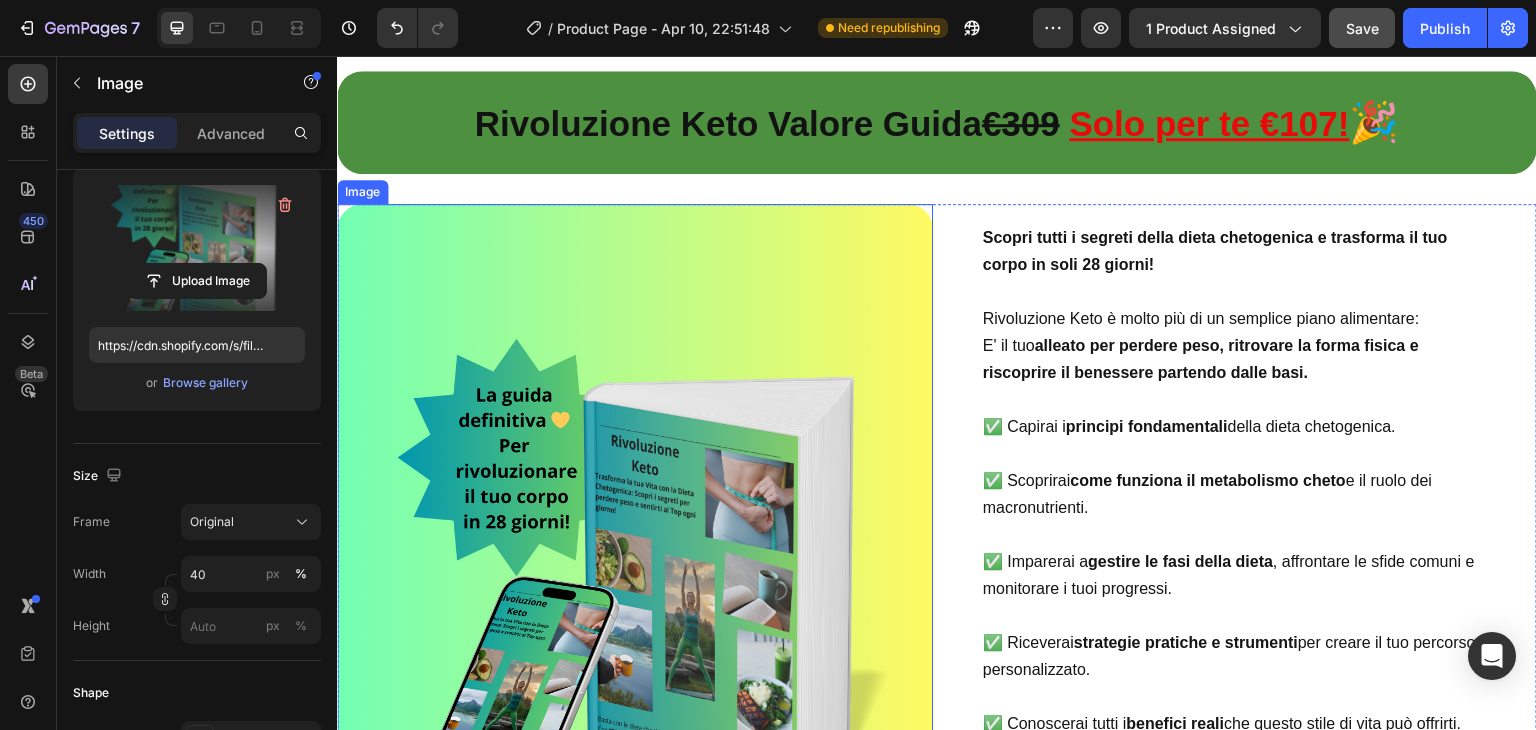 scroll, scrollTop: 10668, scrollLeft: 0, axis: vertical 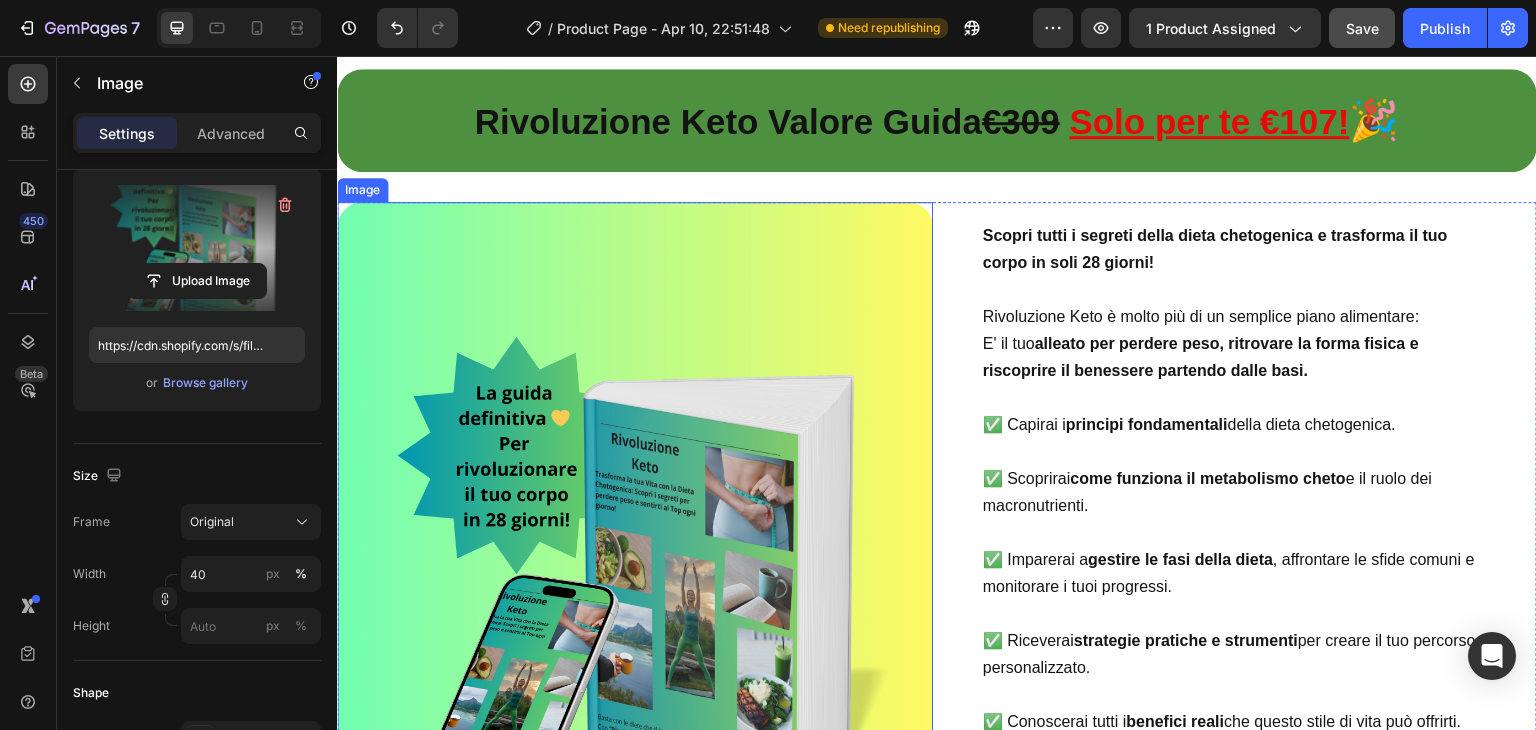 click at bounding box center (635, 574) 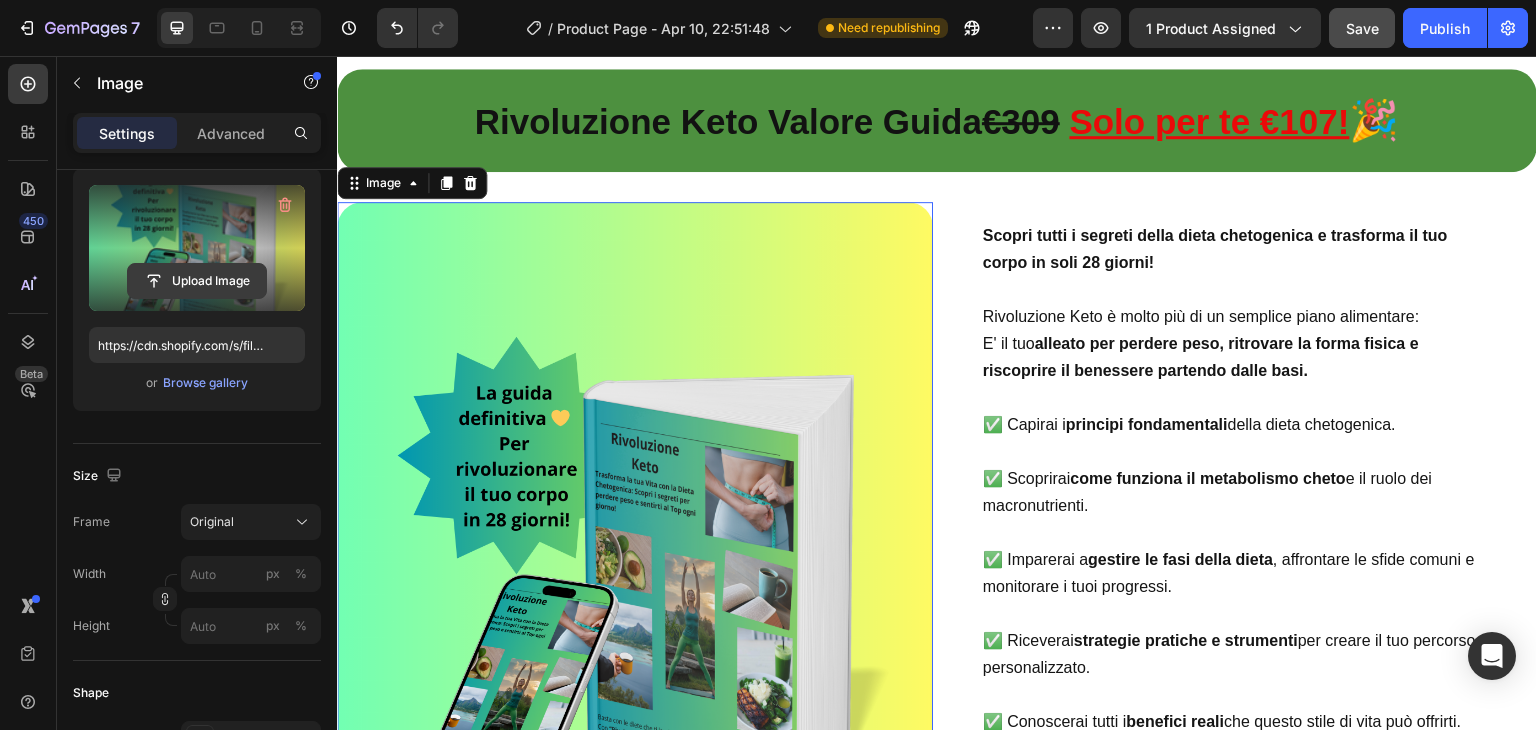 click 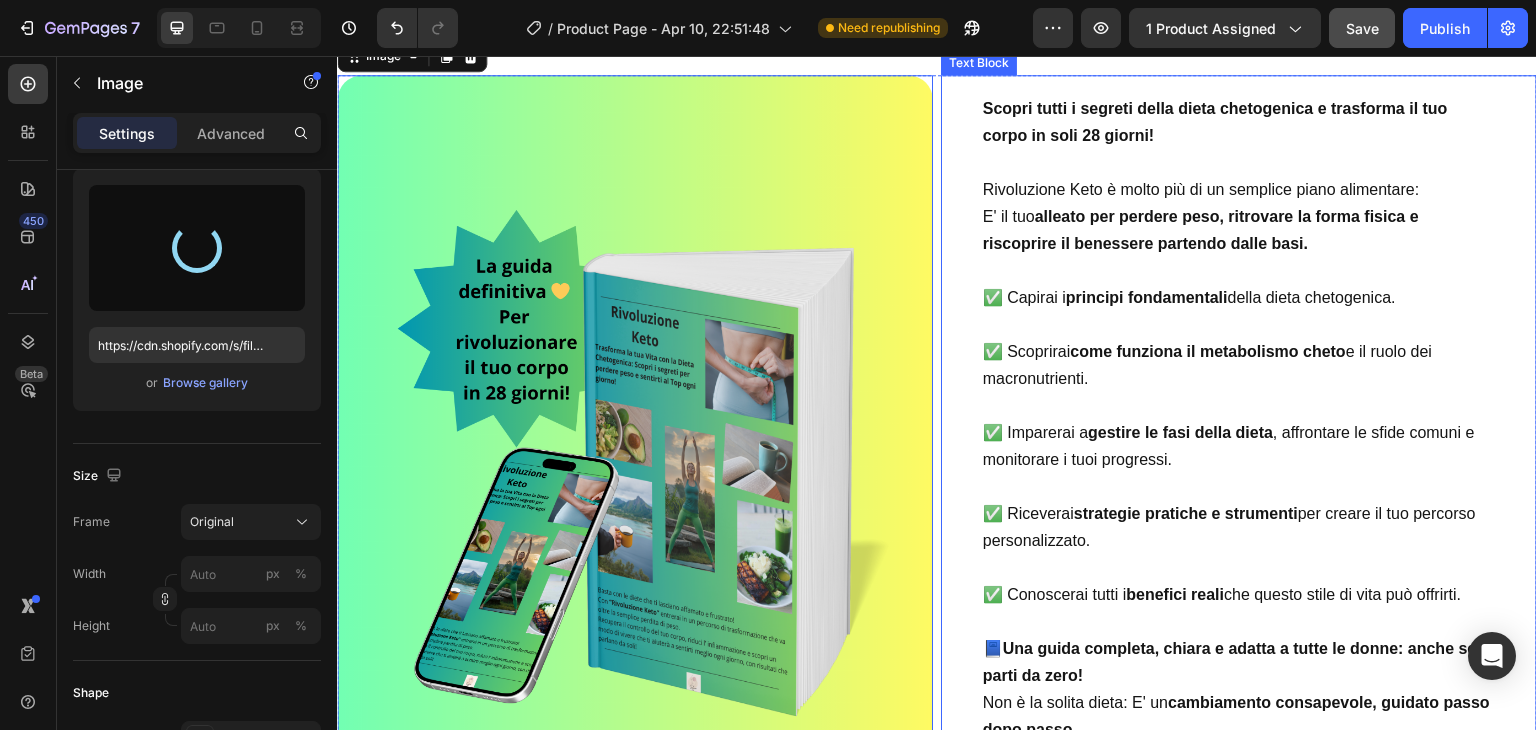 scroll, scrollTop: 10831, scrollLeft: 0, axis: vertical 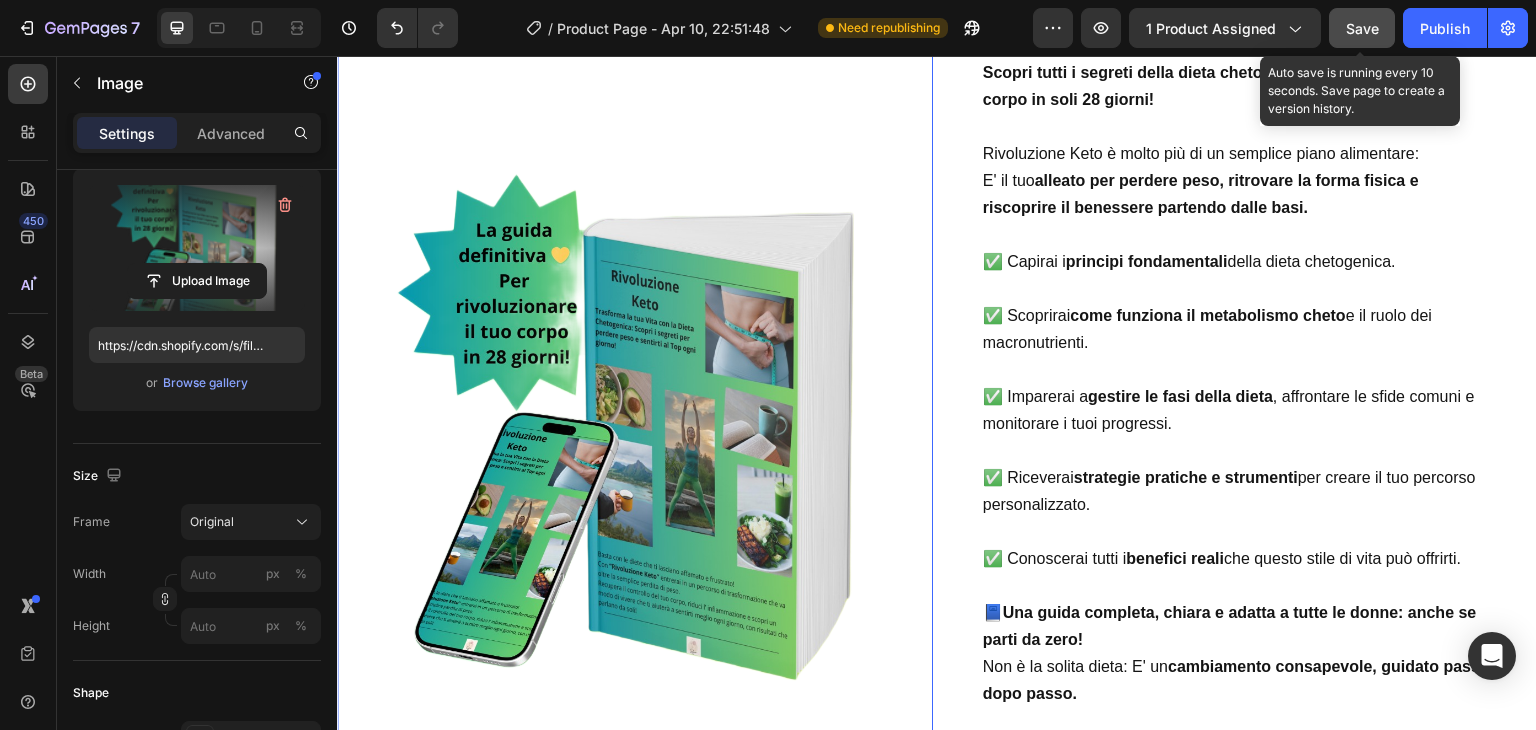 click on "Save" 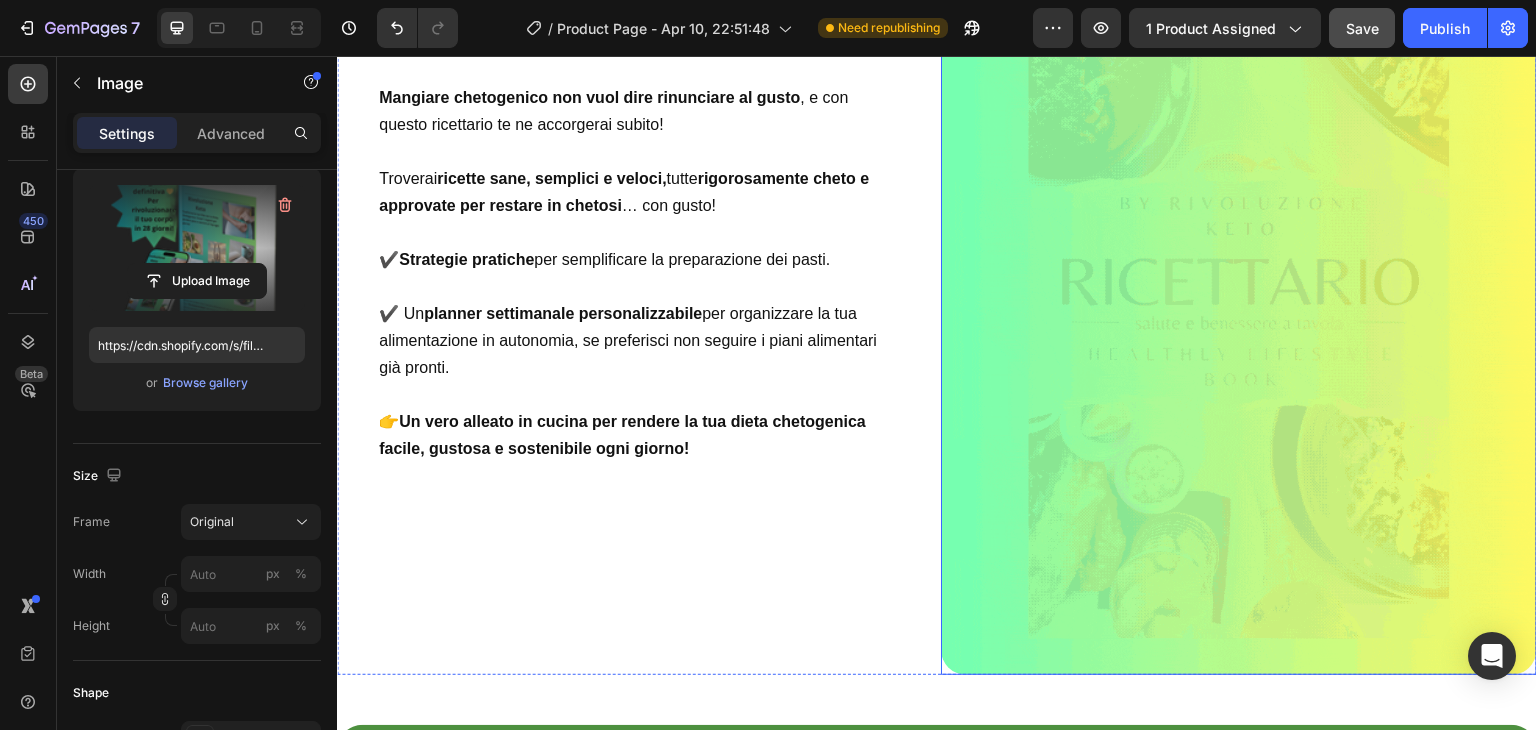 scroll, scrollTop: 11982, scrollLeft: 0, axis: vertical 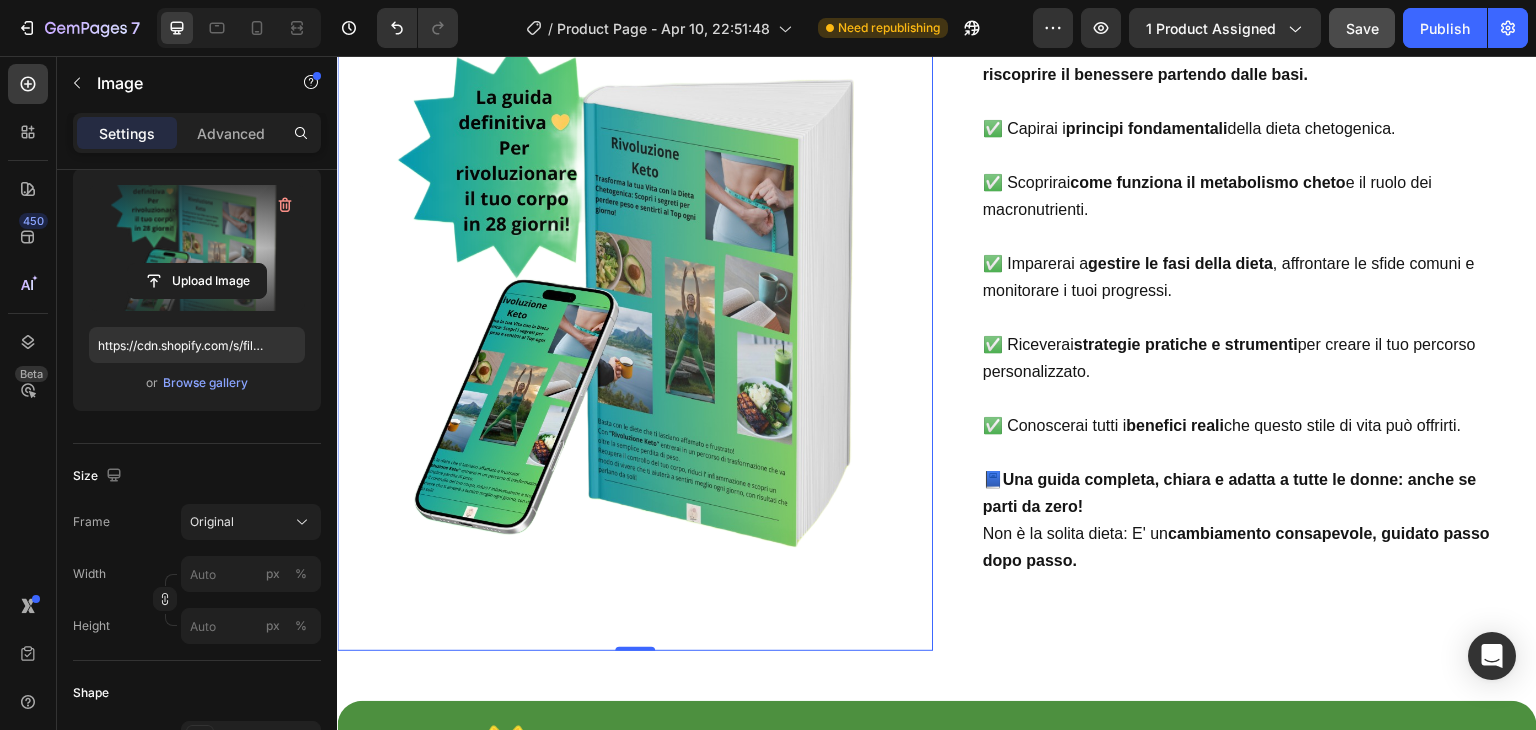 click at bounding box center (635, 278) 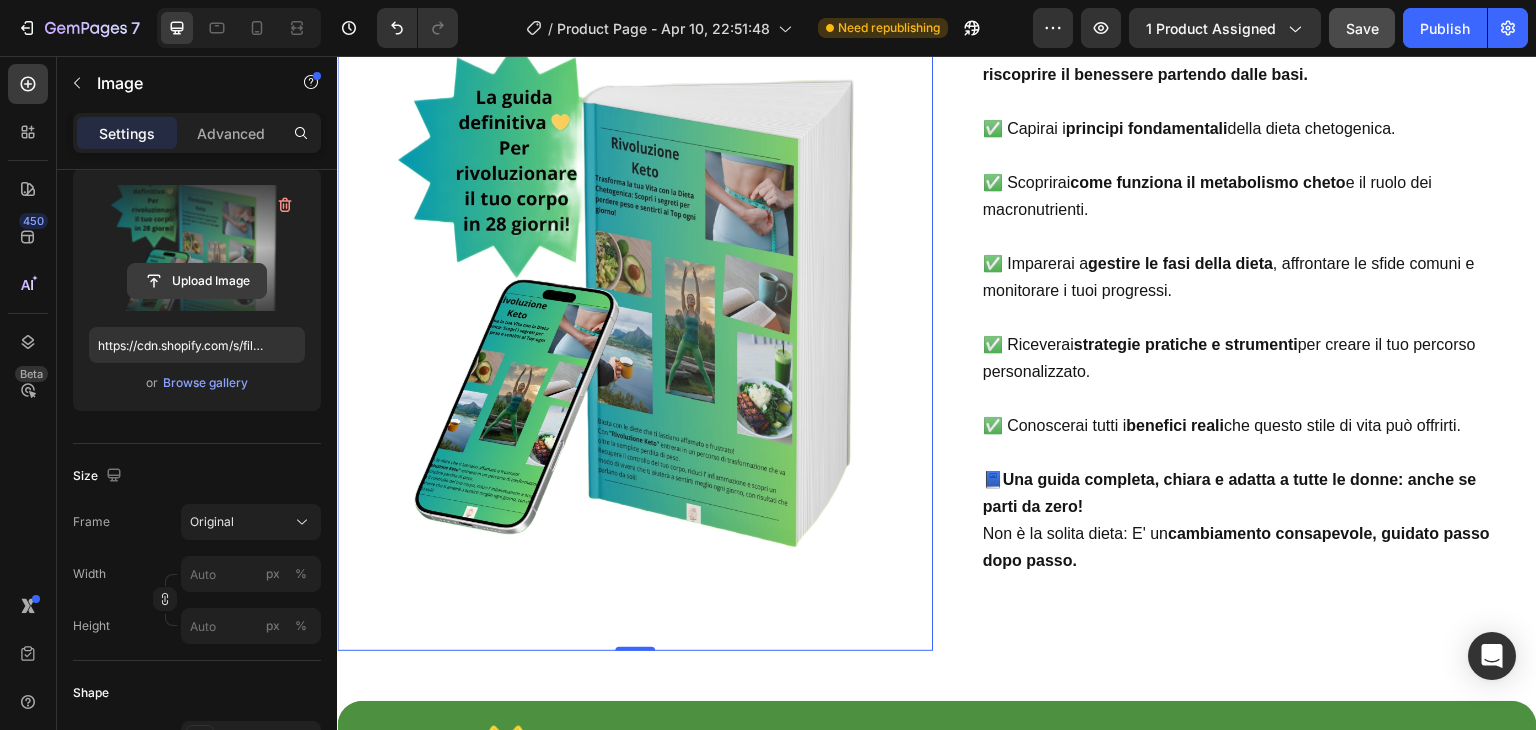 click 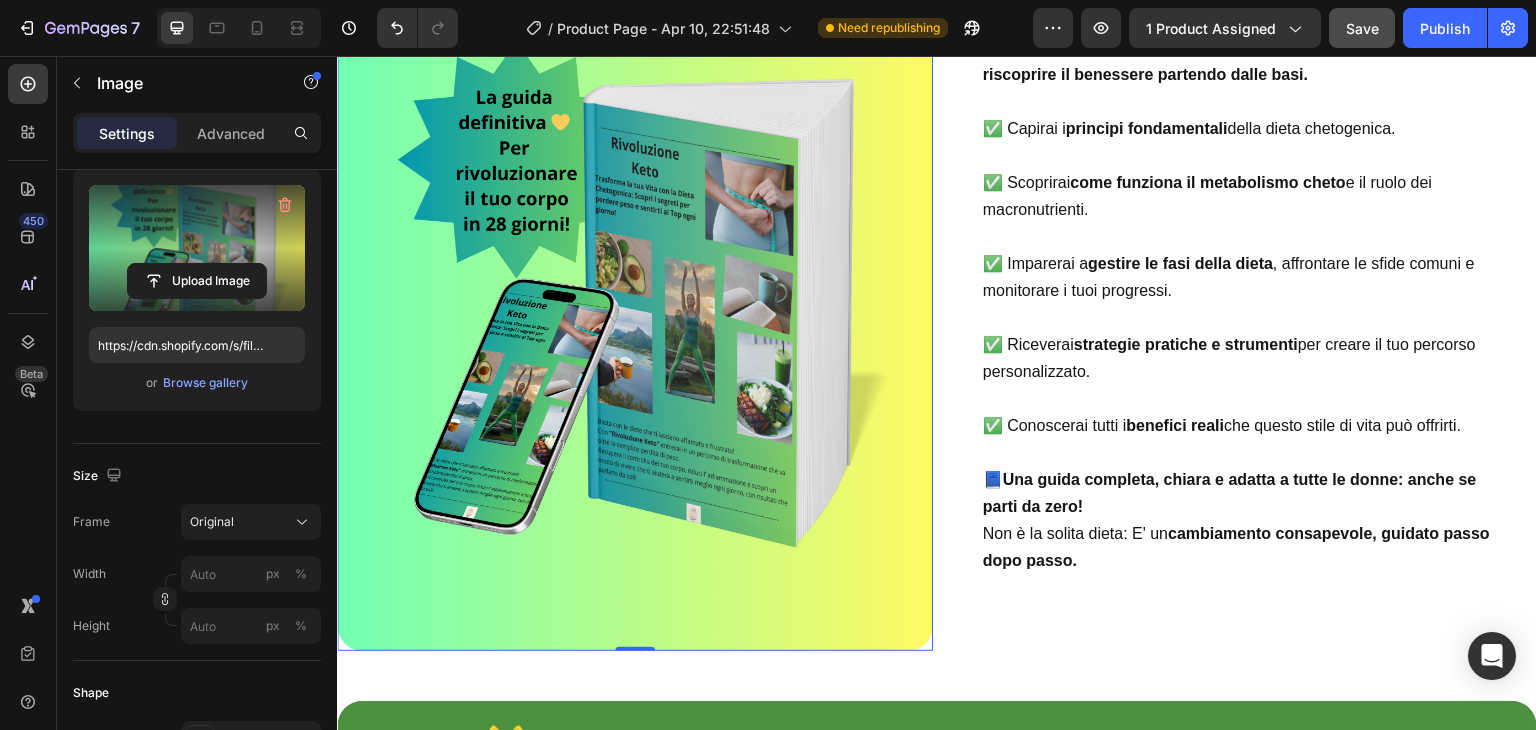 type on "https://cdn.shopify.com/s/files/1/0910/3071/6759/files/gempages_561648624333751509-bde98725-9da8-40c6-b97b-e9ffd1a500cc.png" 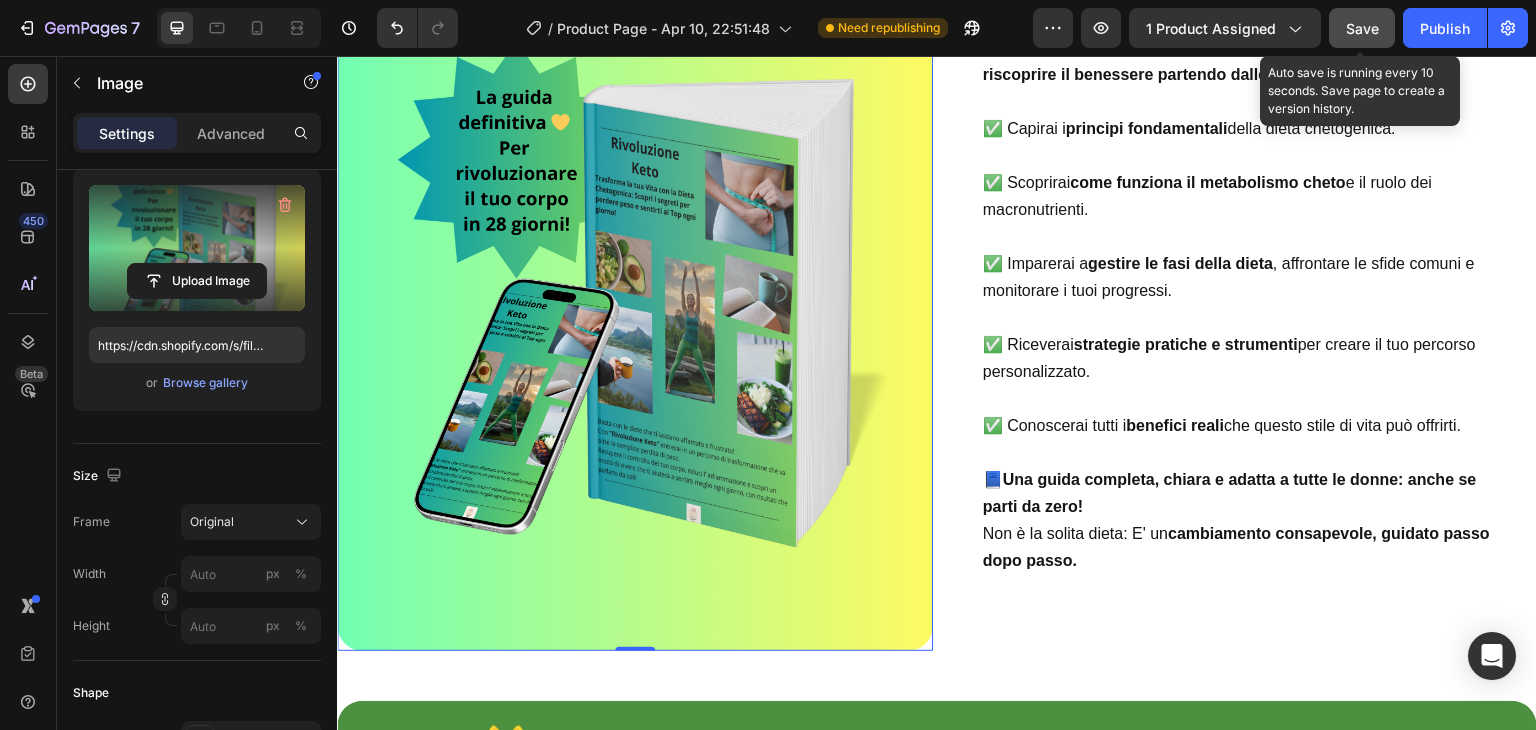 click on "Save" 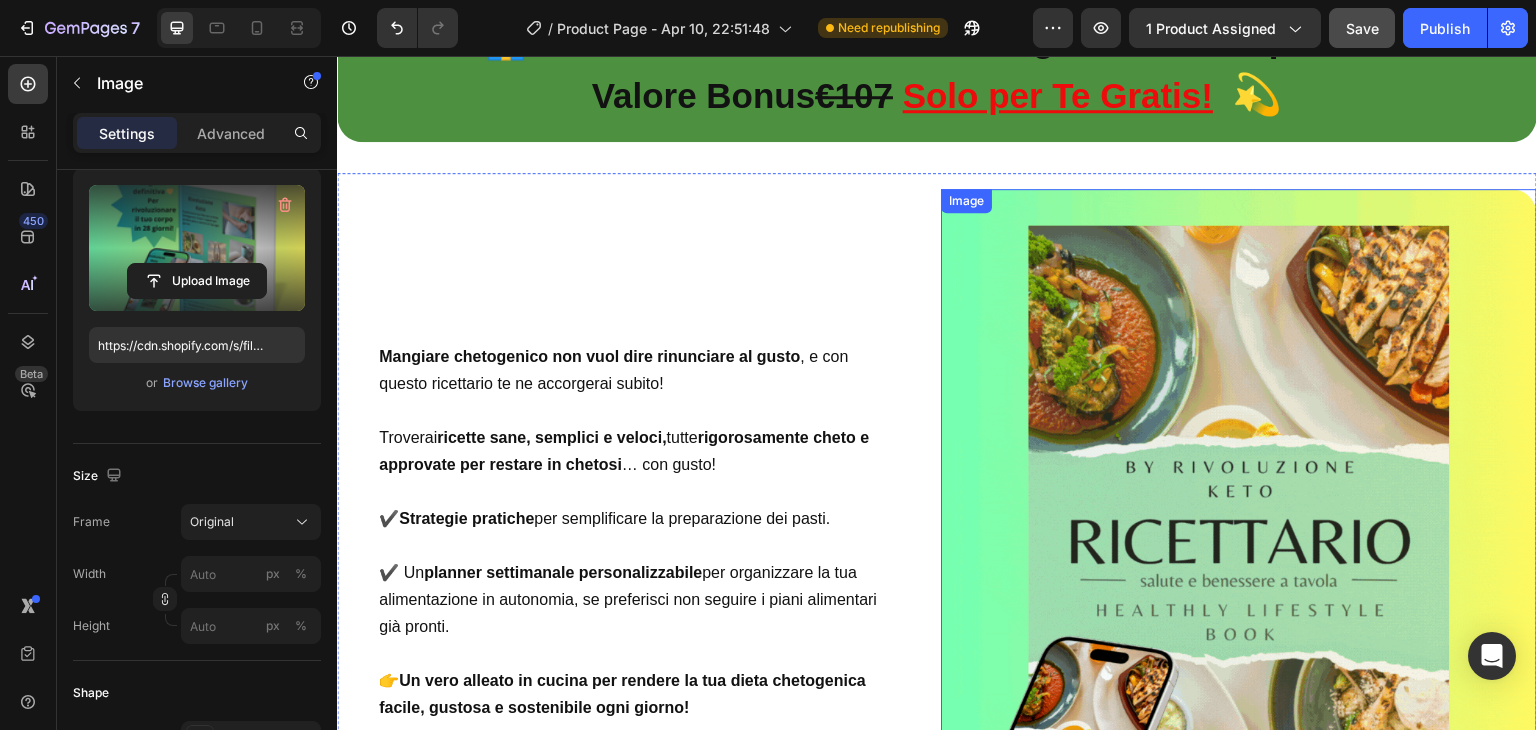 scroll, scrollTop: 11955, scrollLeft: 0, axis: vertical 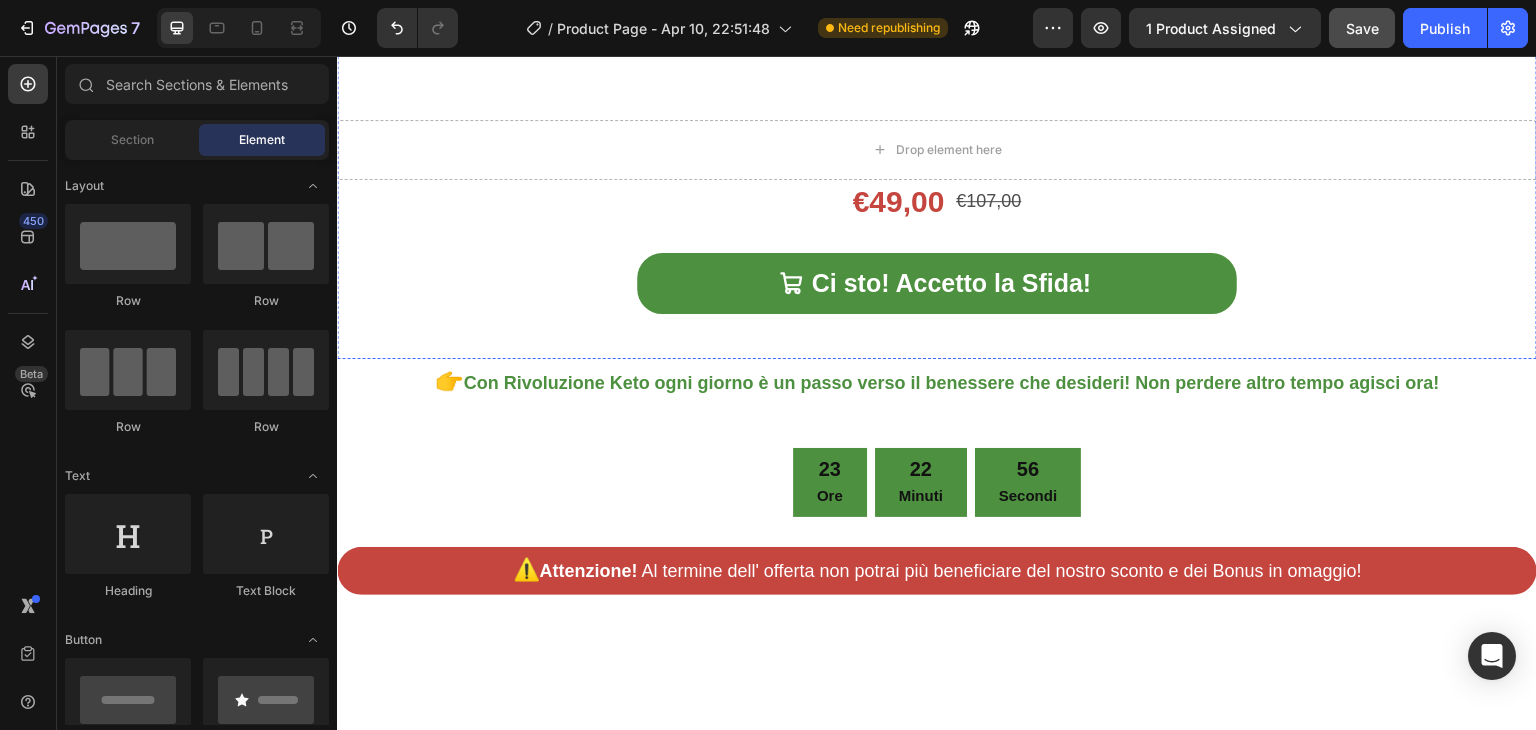 click at bounding box center [937, -599] 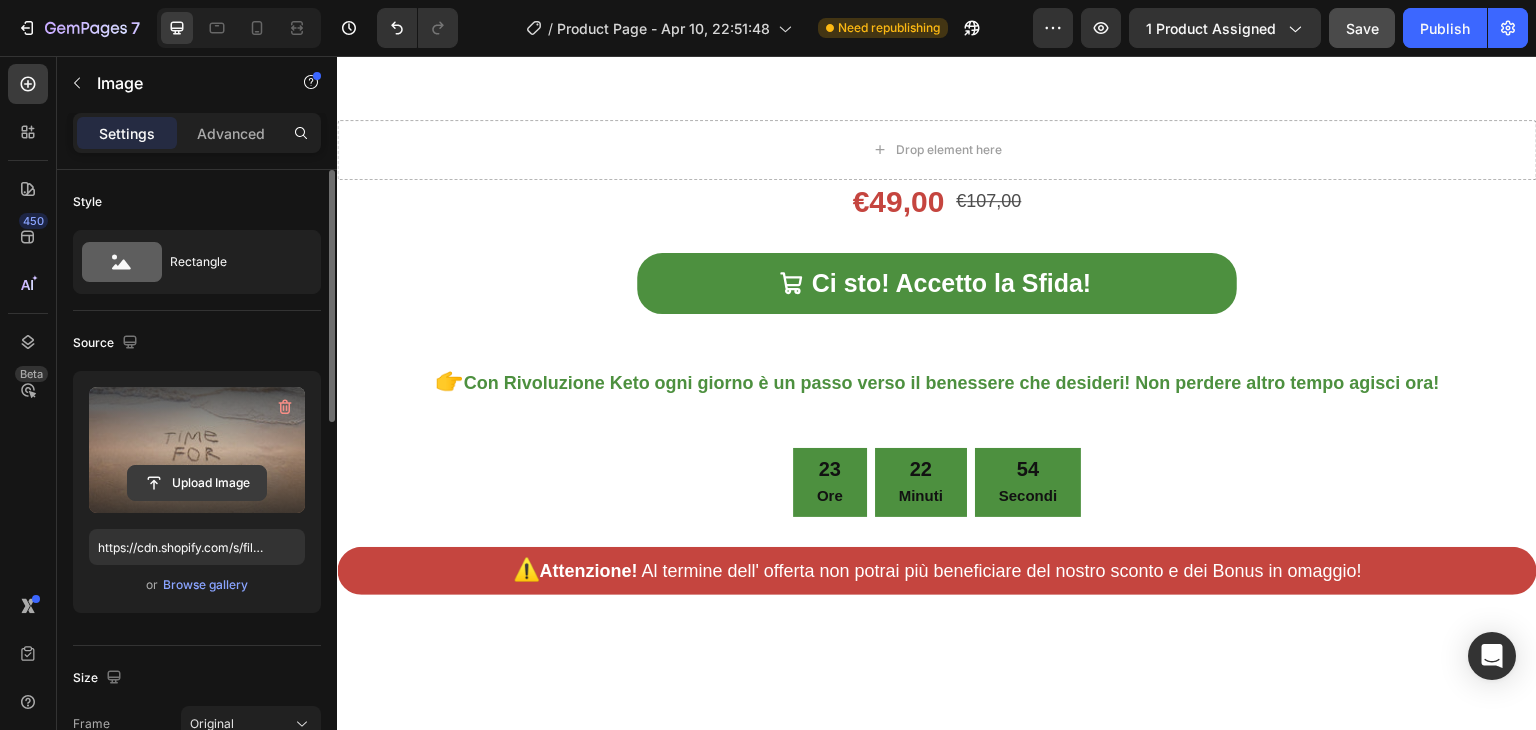 click 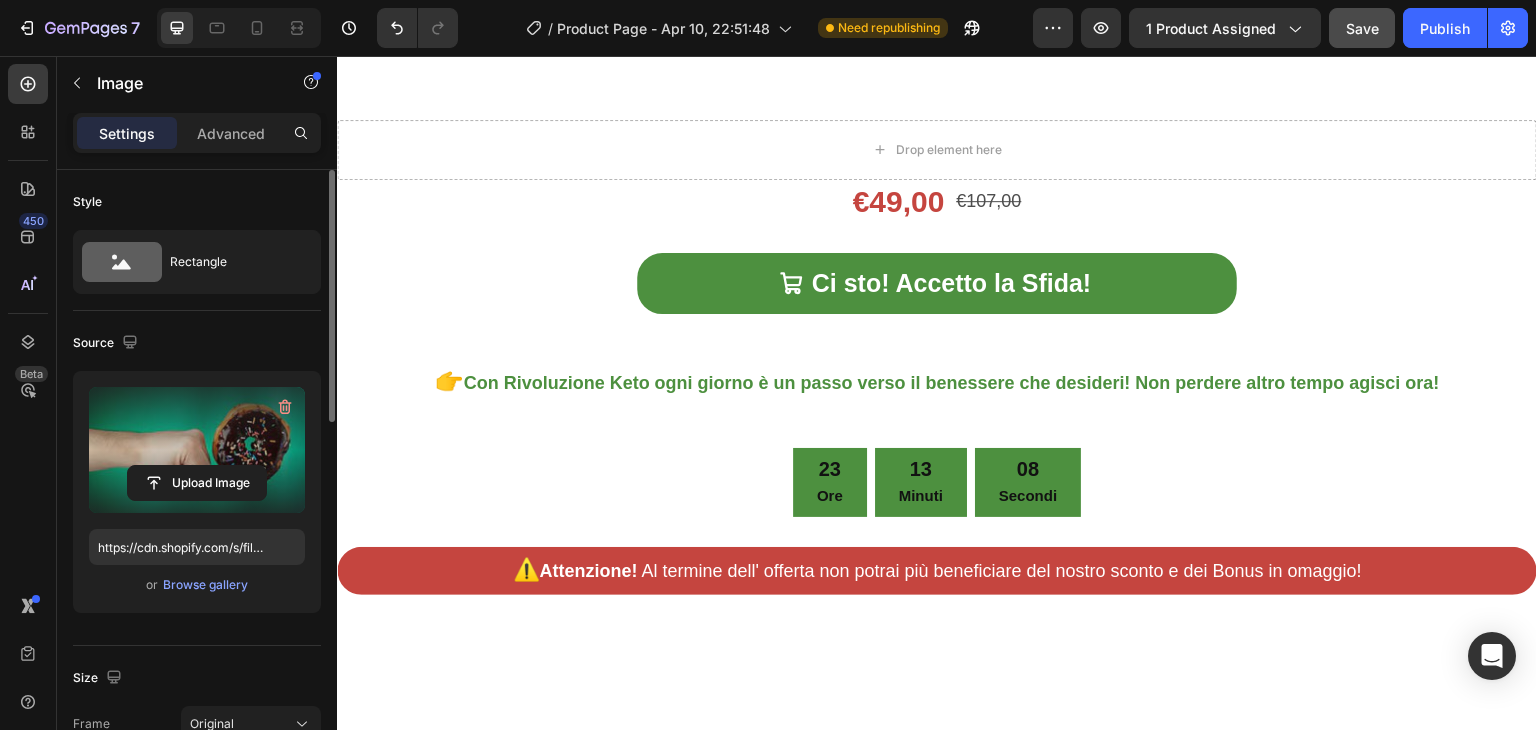 type on "https://cdn.shopify.com/s/files/1/0910/3071/6759/files/gempages_561648624333751509-549c9da1-c9a0-4c37-b0b4-a48769fdf6d3.jpg" 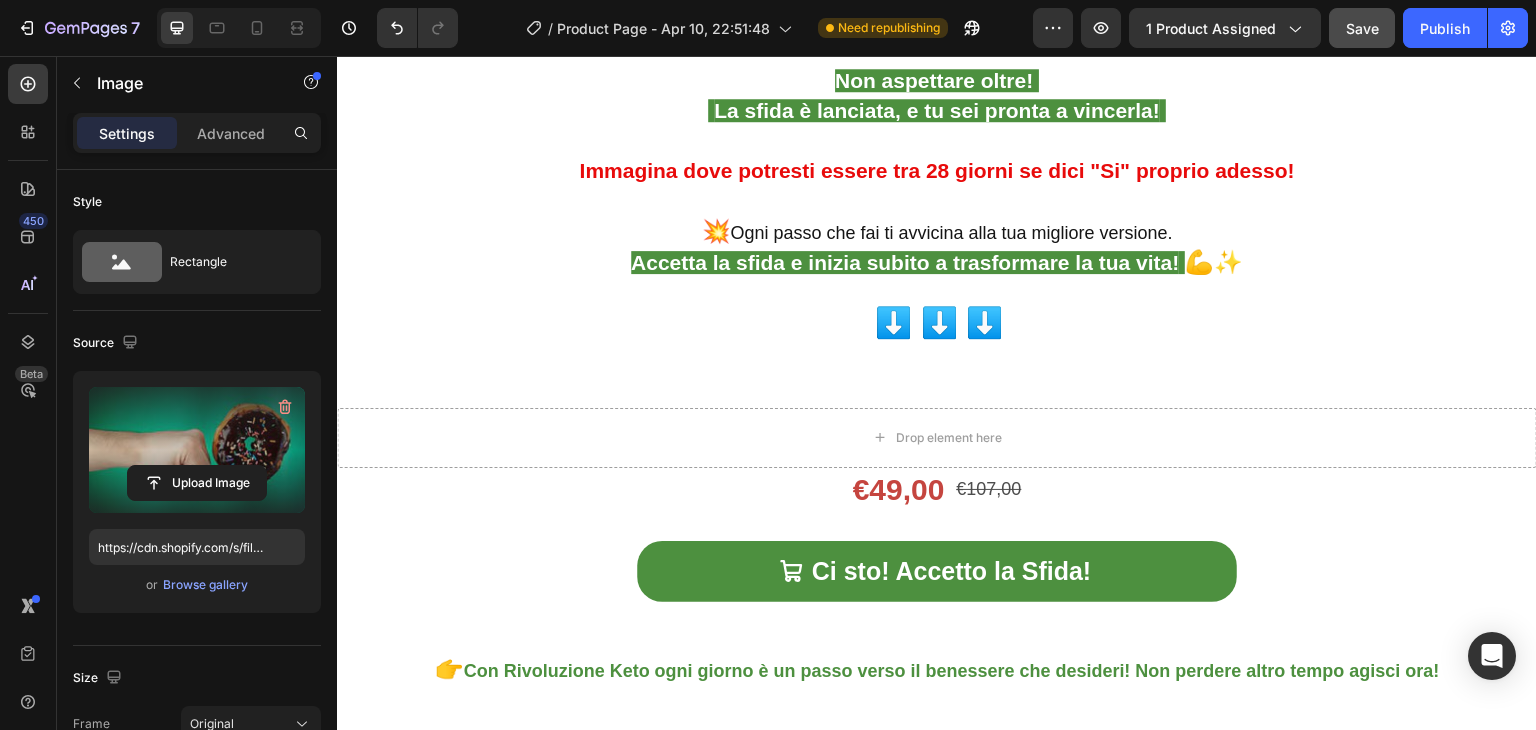 scroll, scrollTop: 29765, scrollLeft: 0, axis: vertical 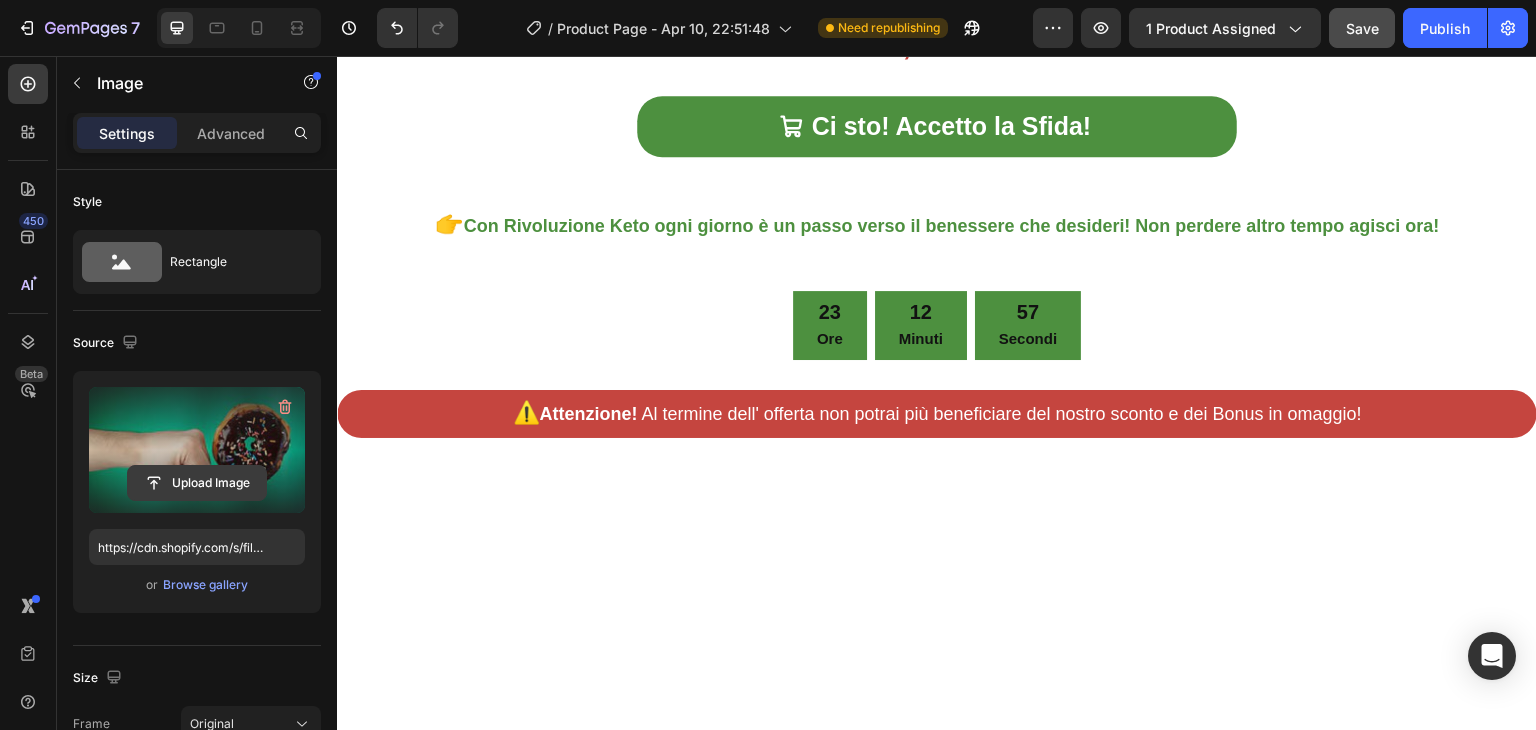 click 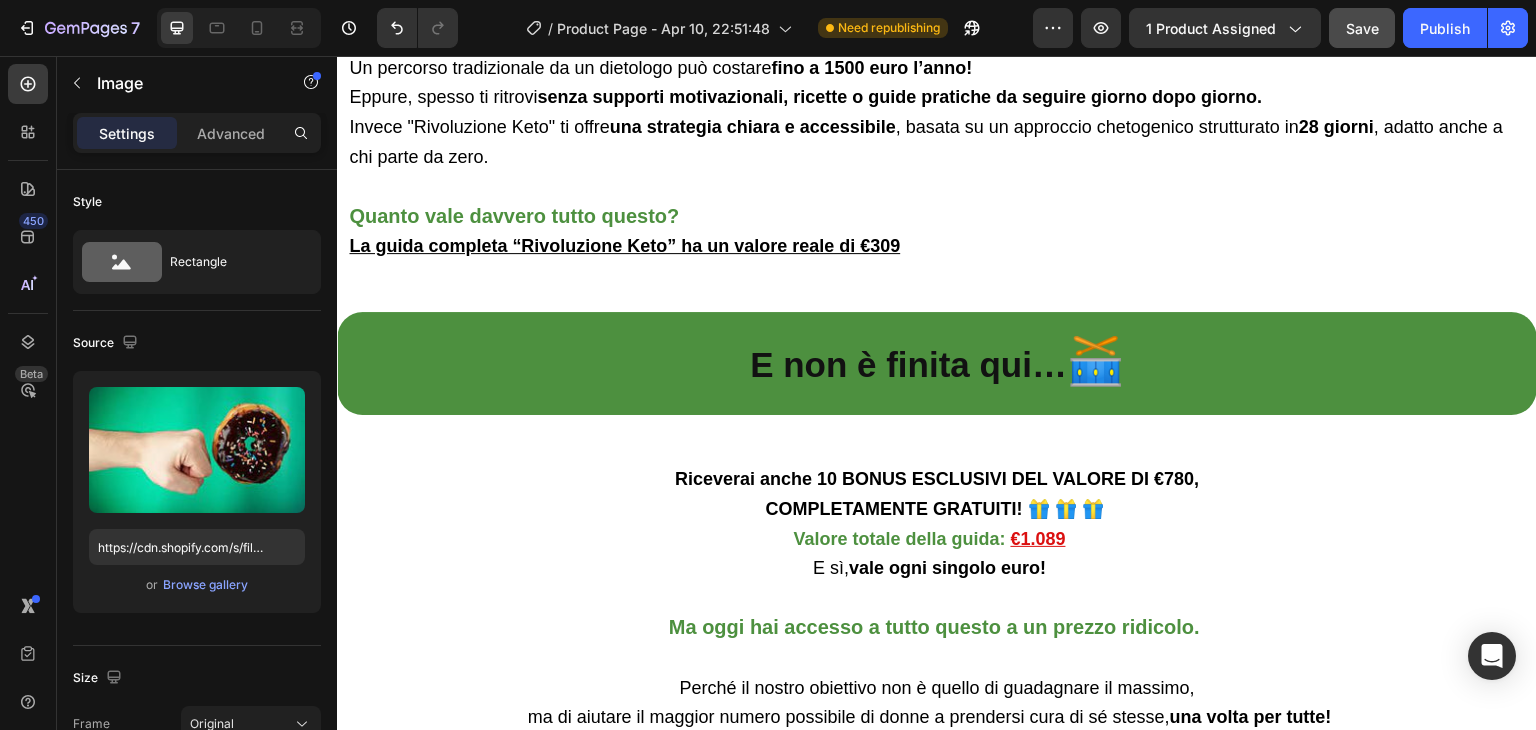 scroll, scrollTop: 21630, scrollLeft: 0, axis: vertical 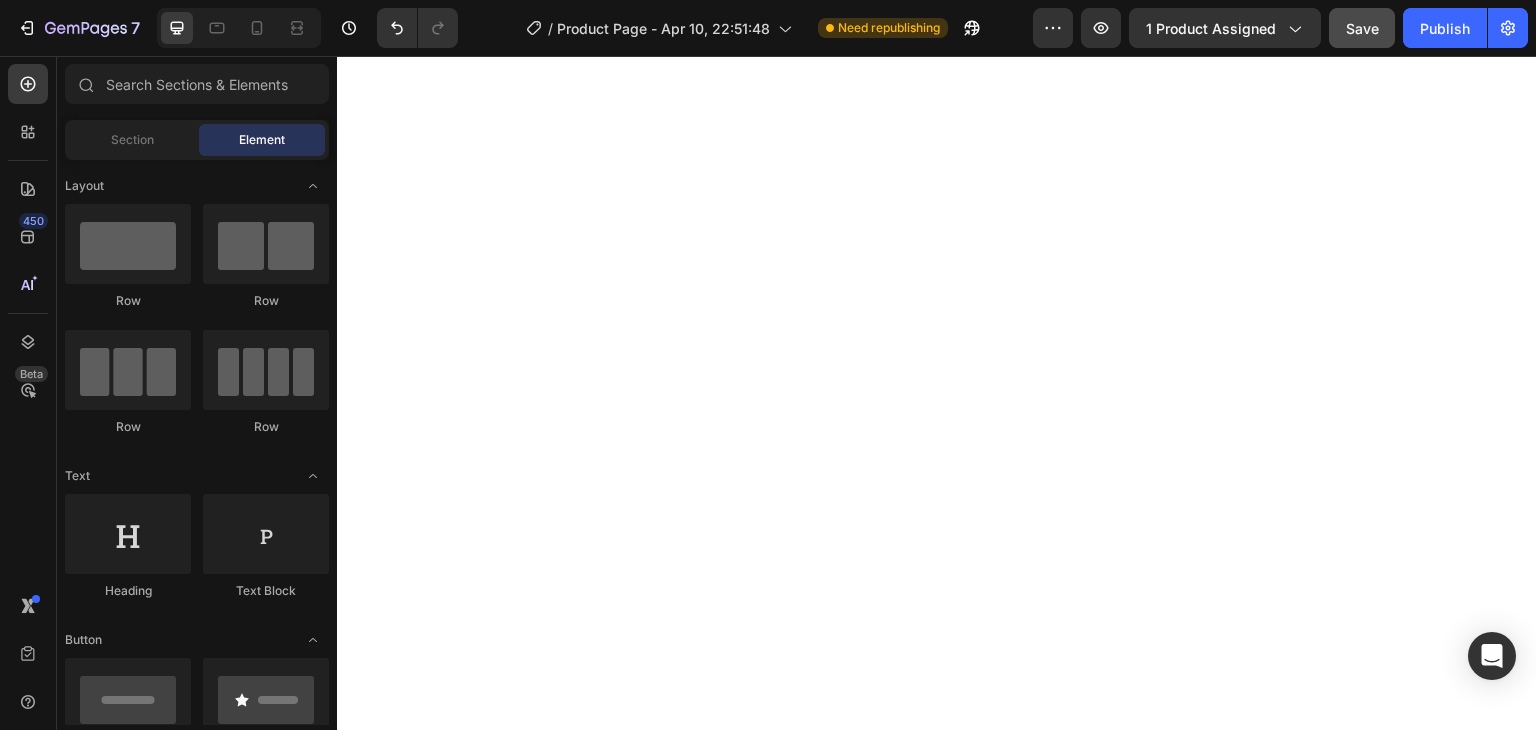 click at bounding box center [937, -1449] 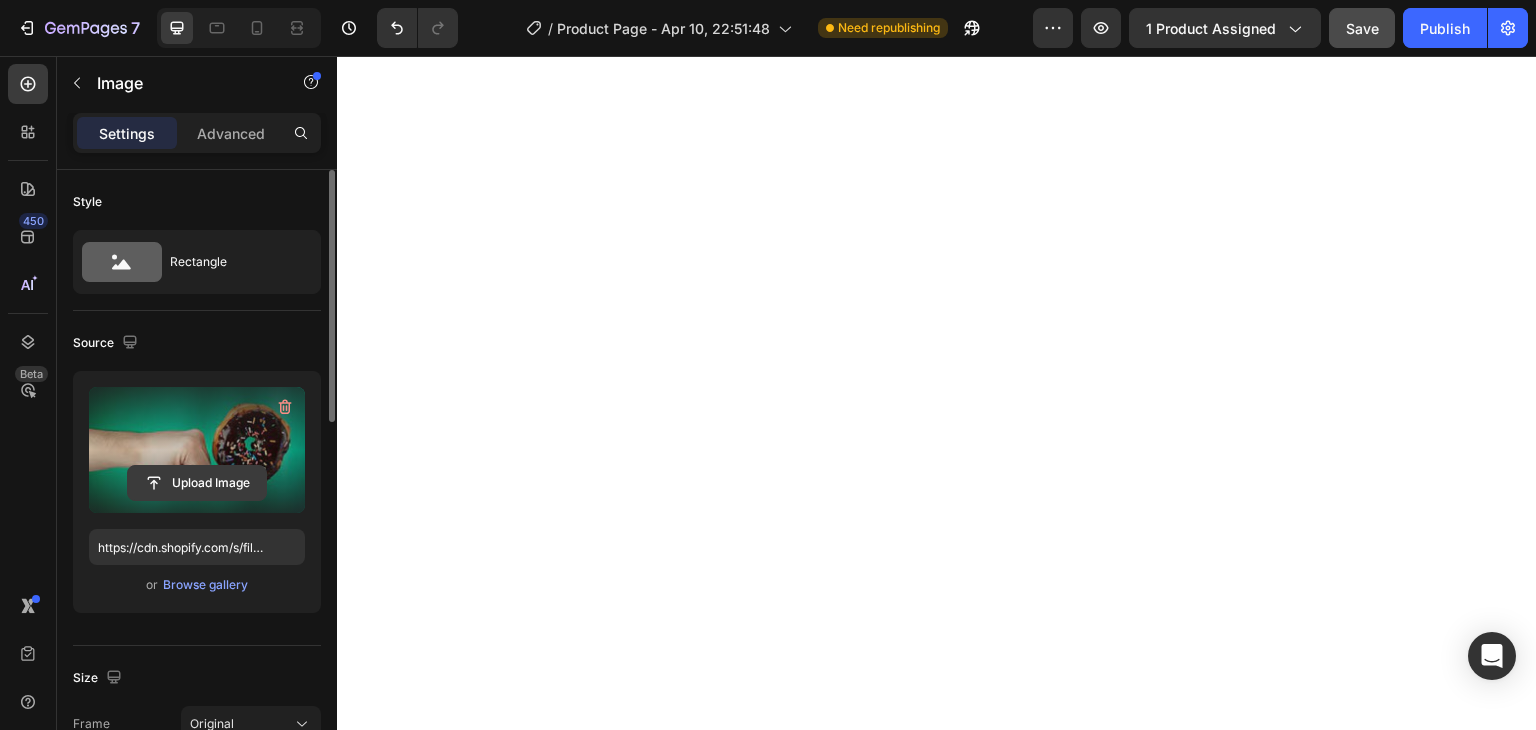 click 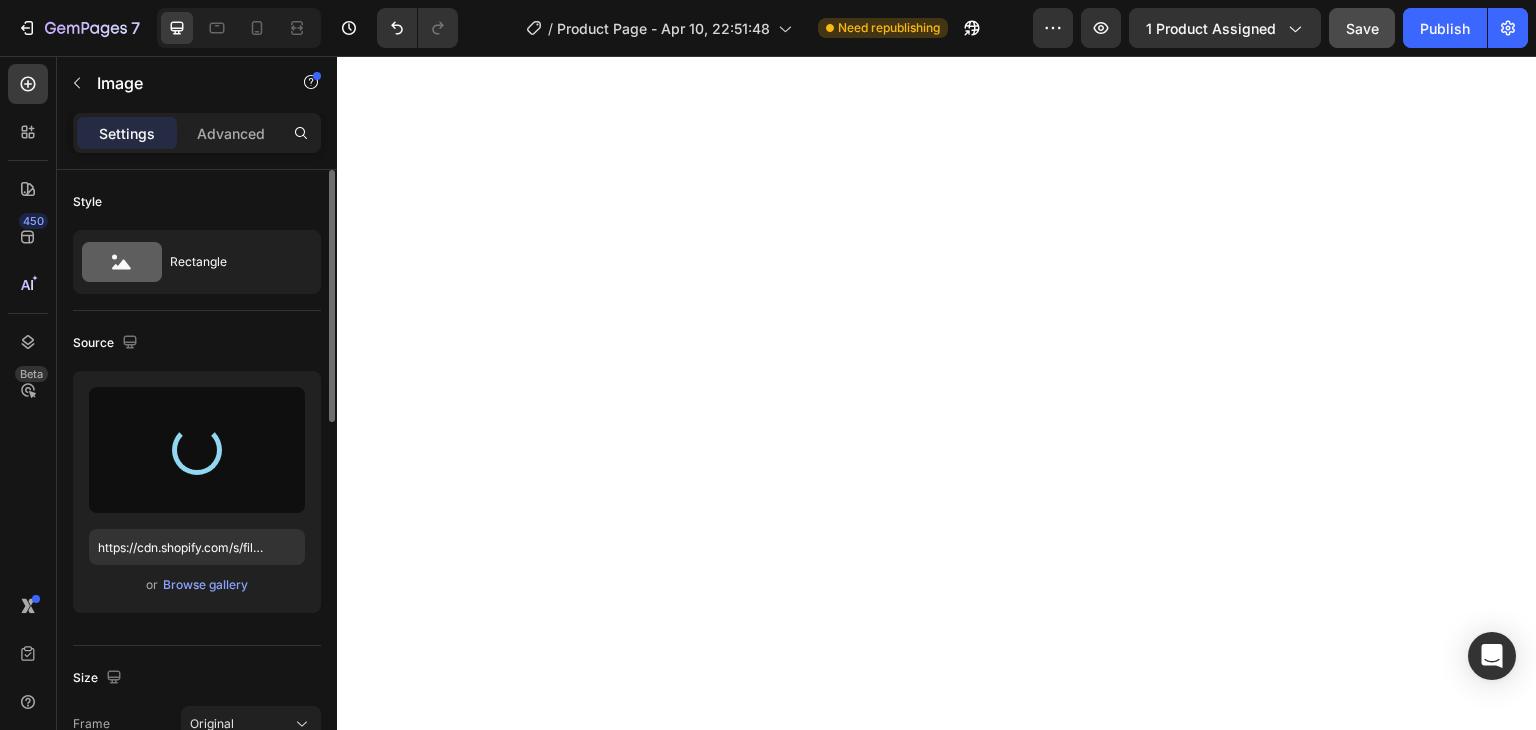 type on "https://cdn.shopify.com/s/files/1/0910/3071/6759/files/gempages_561648624333751509-df3e7064-4c4d-498a-b7e0-0cece0f3f823.webp" 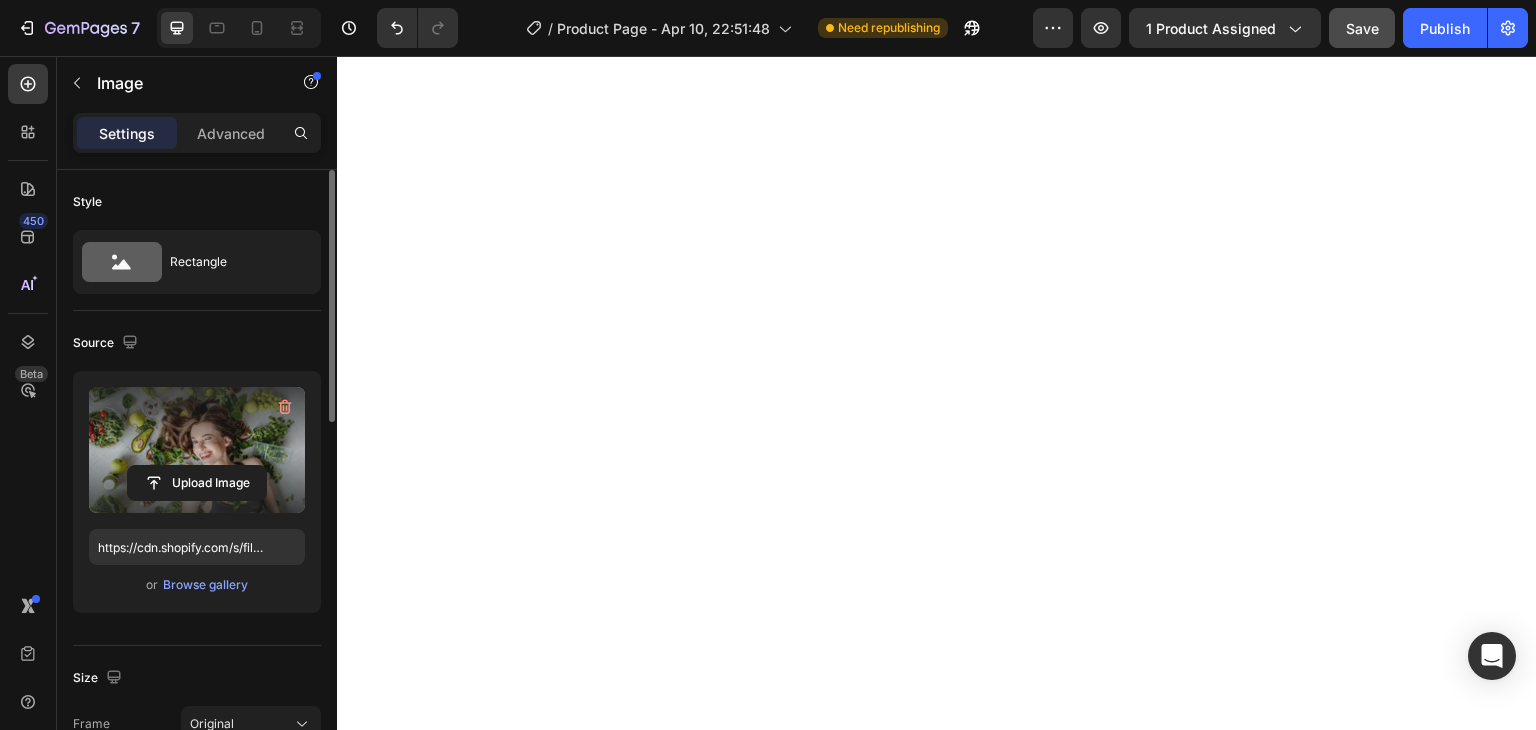 scroll, scrollTop: 30794, scrollLeft: 0, axis: vertical 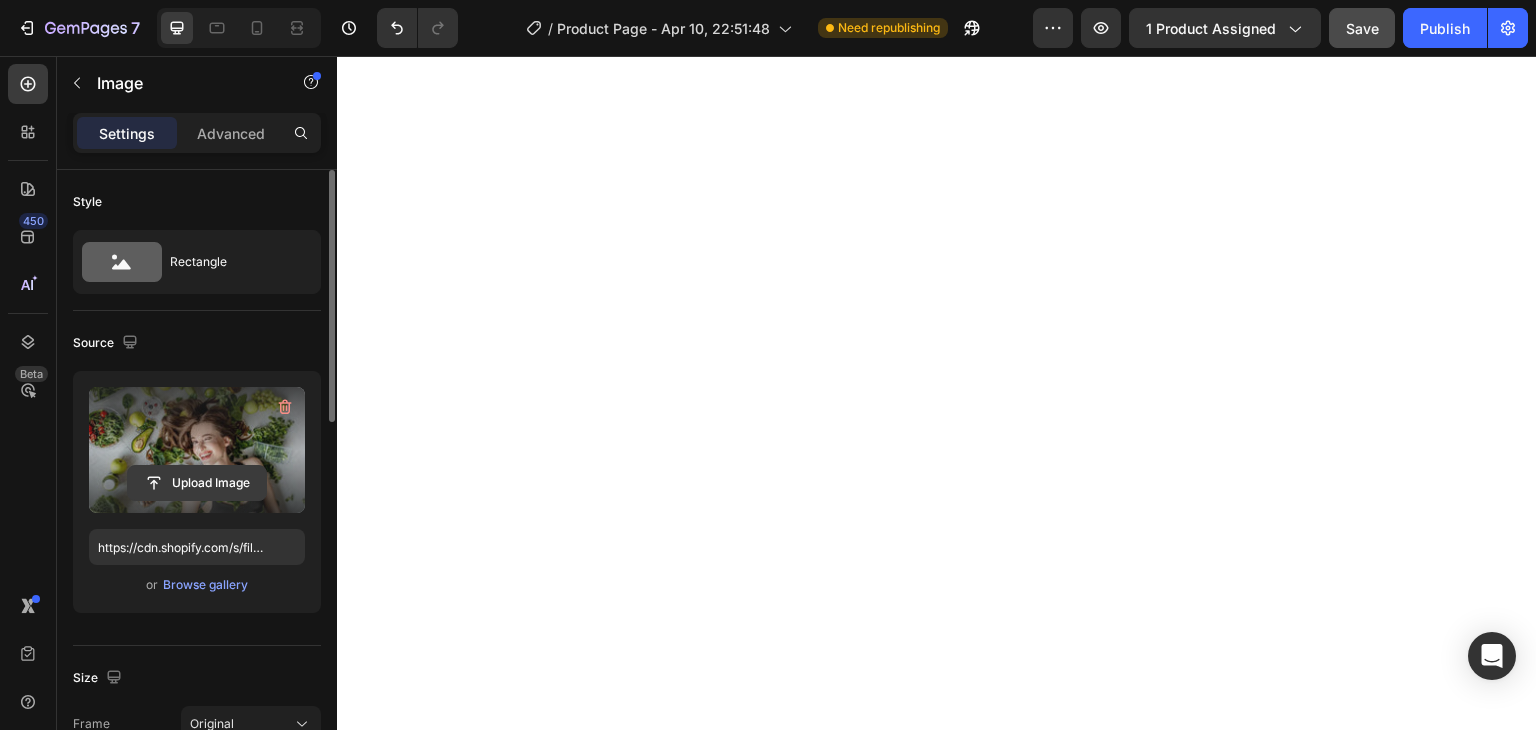 click 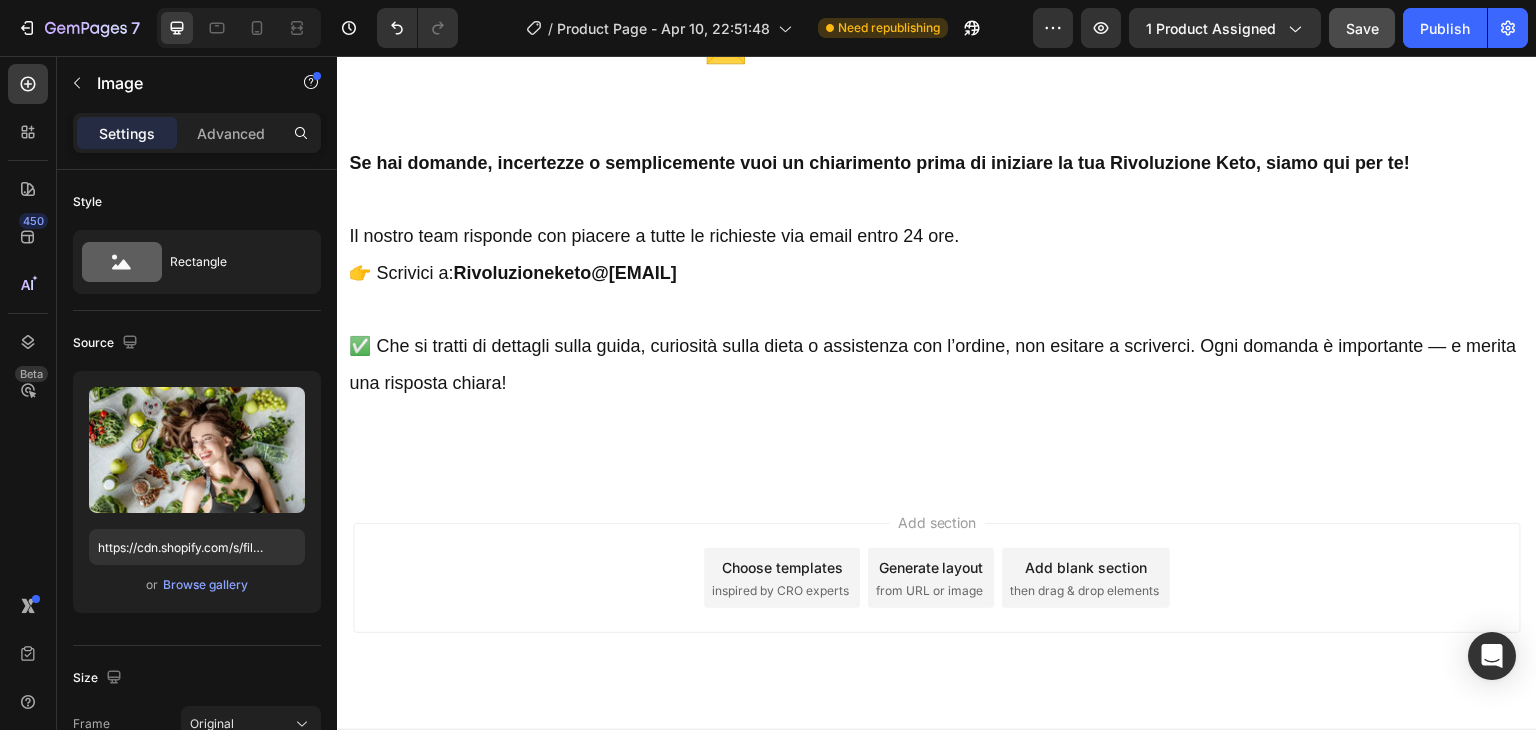 scroll, scrollTop: 39772, scrollLeft: 0, axis: vertical 